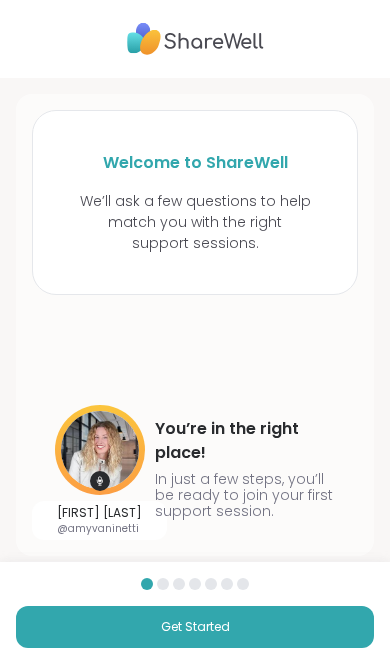 scroll, scrollTop: 0, scrollLeft: 0, axis: both 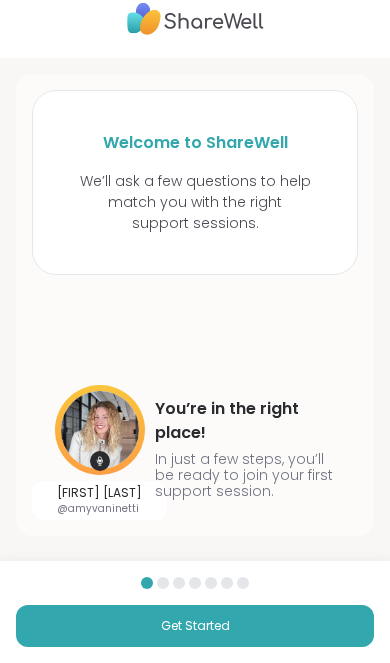 click on "Get Started" at bounding box center (195, 626) 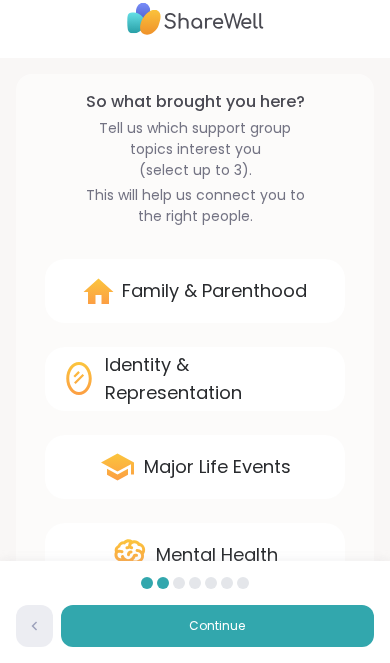 click on "Continue" at bounding box center [217, 626] 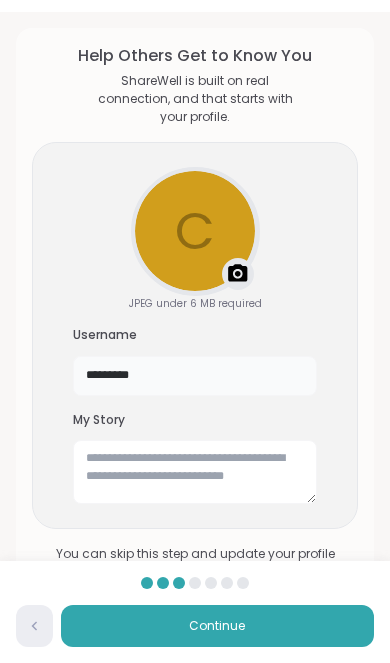 click on "*********" at bounding box center (195, 376) 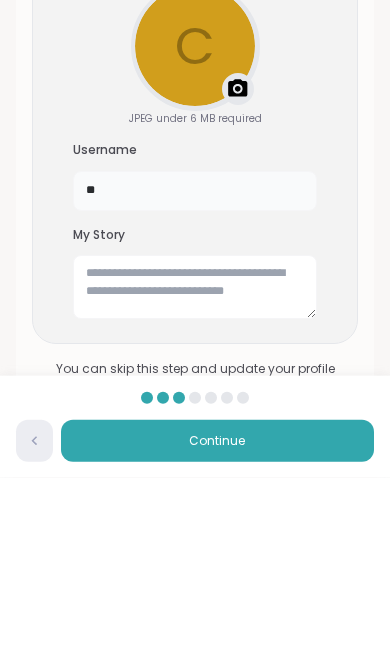 type on "*" 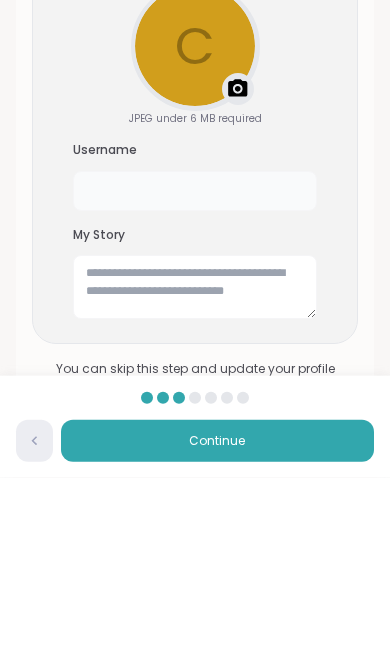 type on "*" 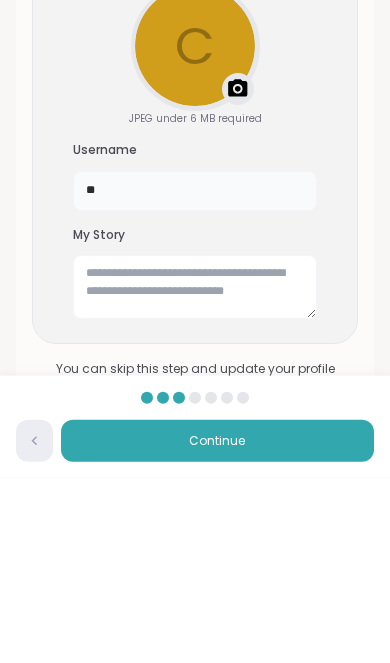 type on "*" 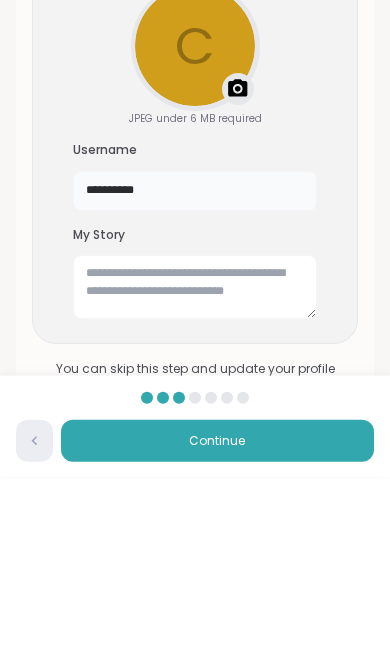 type on "**********" 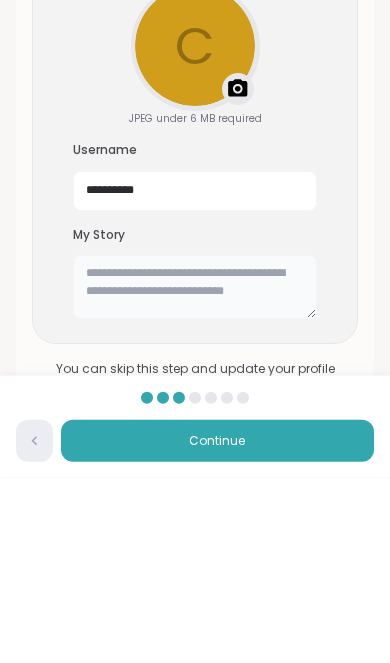 click at bounding box center [195, 472] 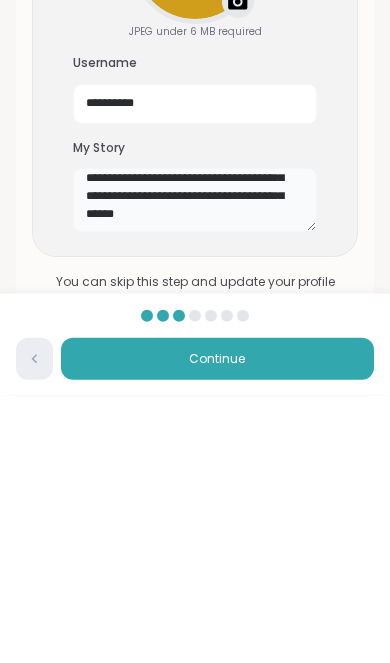 scroll, scrollTop: 152, scrollLeft: 0, axis: vertical 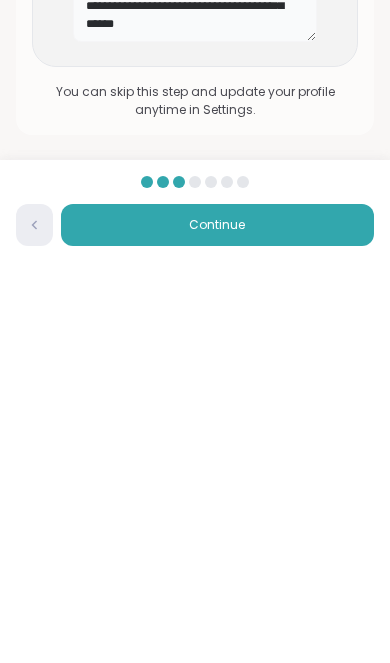 type on "**********" 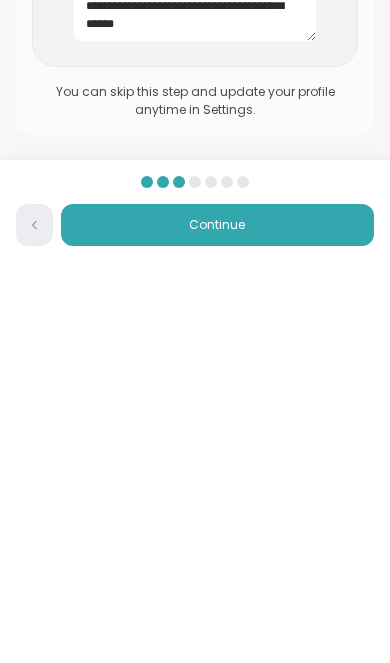 click on "Continue" at bounding box center (217, 626) 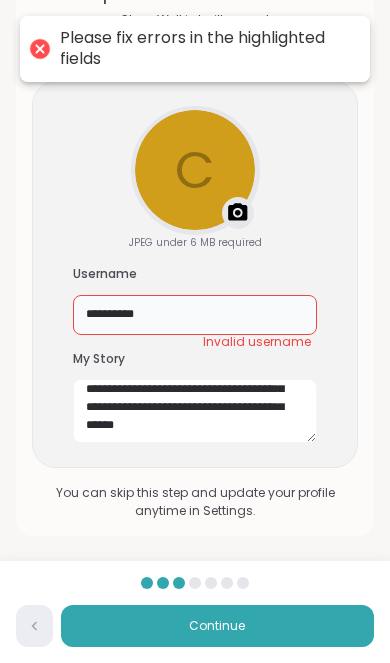 click on "**********" at bounding box center [195, 315] 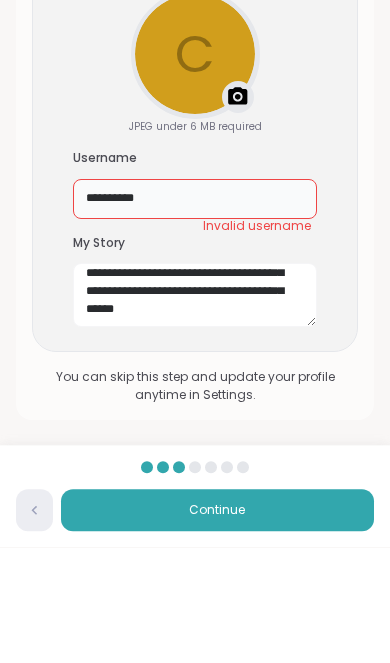 click on "**********" at bounding box center (195, 315) 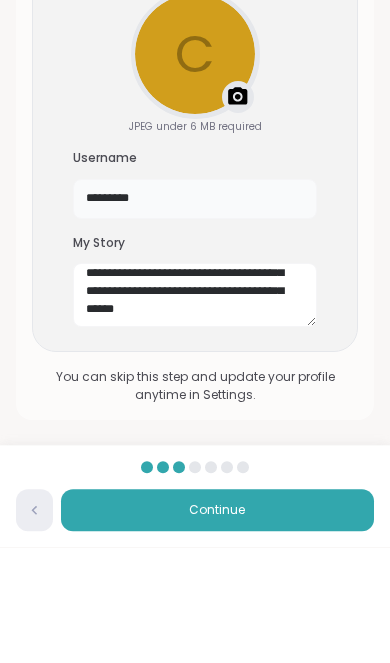 click on "*********" at bounding box center [195, 315] 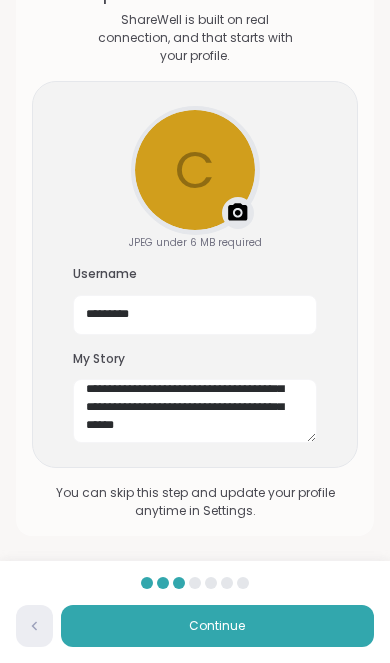 click on "Continue" at bounding box center [217, 626] 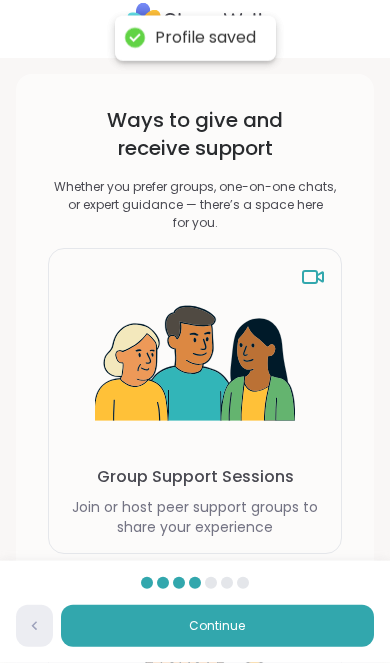 scroll, scrollTop: 0, scrollLeft: 0, axis: both 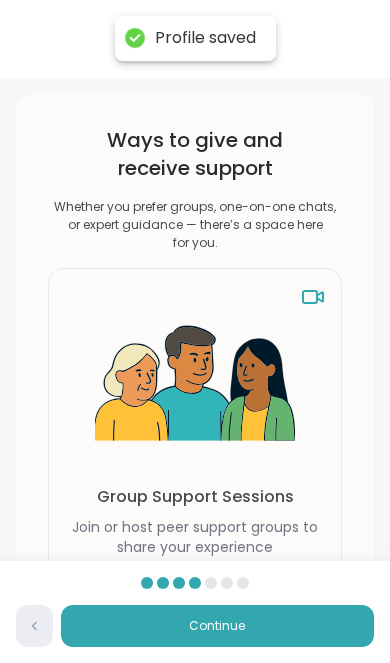 click at bounding box center (34, 626) 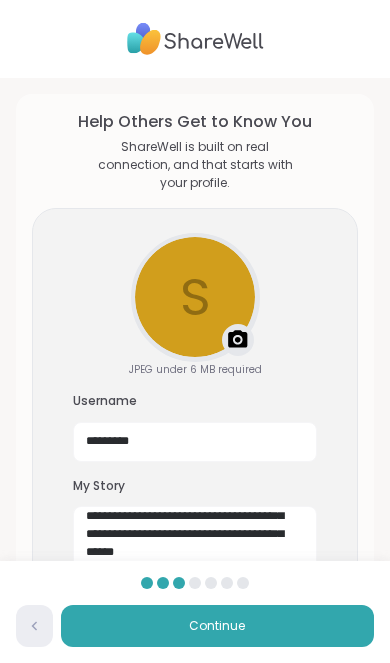 scroll, scrollTop: 139, scrollLeft: 0, axis: vertical 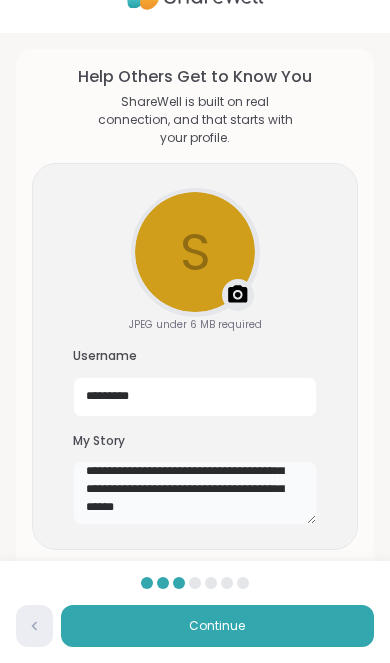 click on "**********" at bounding box center [195, 493] 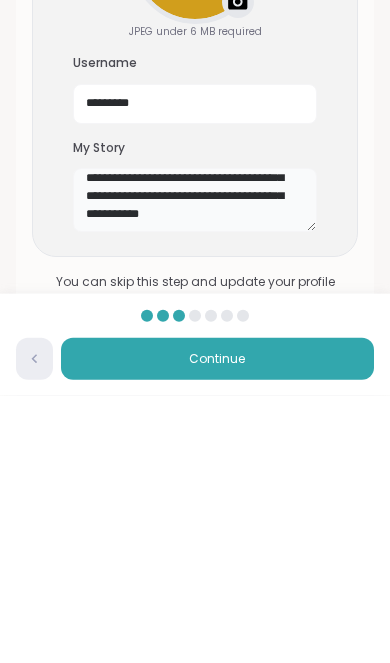 scroll, scrollTop: 188, scrollLeft: 0, axis: vertical 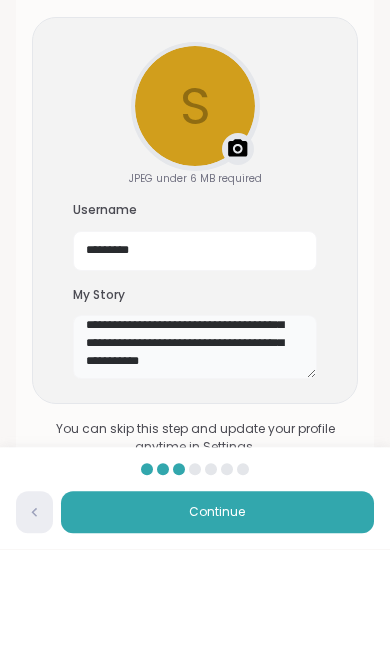 type on "**********" 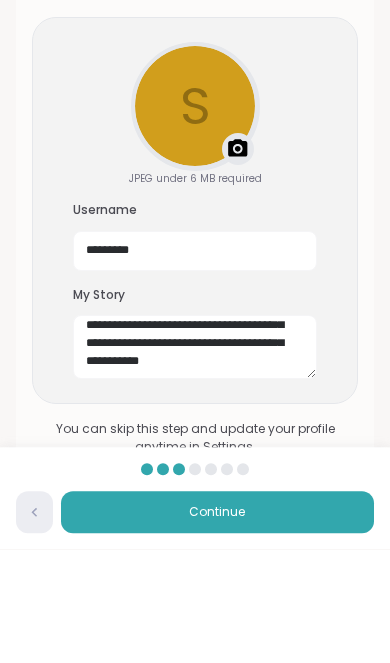 click on "Upload a profile photo" at bounding box center [195, 220] 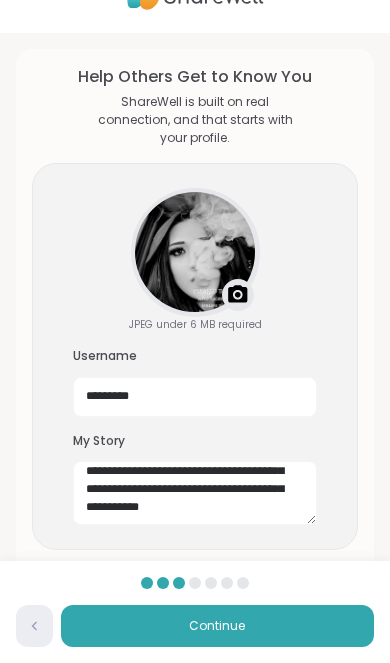 click on "Continue" at bounding box center [217, 626] 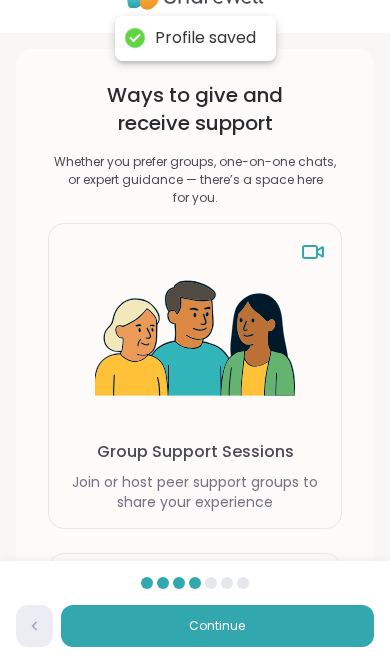 scroll, scrollTop: 0, scrollLeft: 0, axis: both 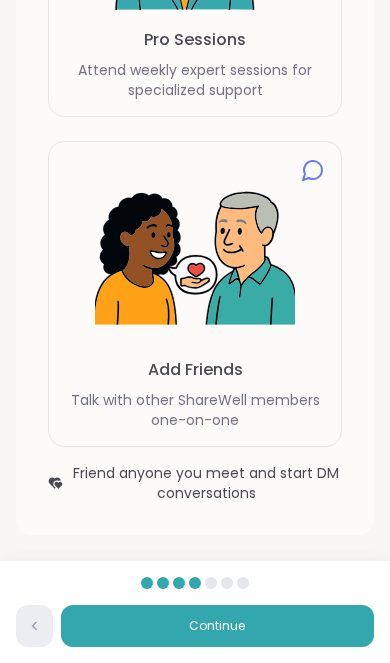 click on "Continue" at bounding box center (217, 626) 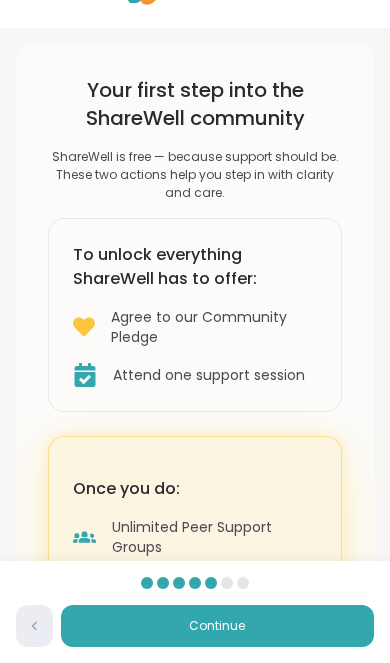 scroll, scrollTop: 0, scrollLeft: 0, axis: both 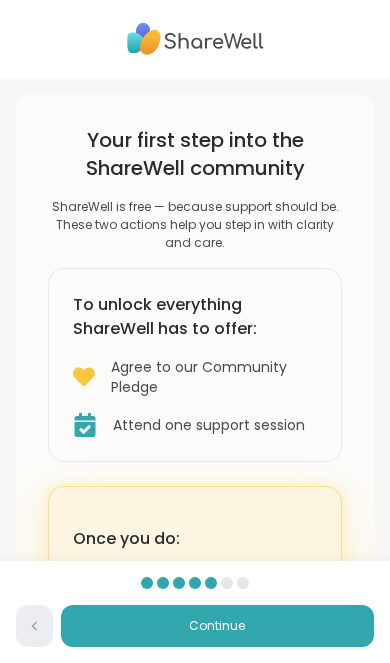 click on "Continue" at bounding box center [217, 626] 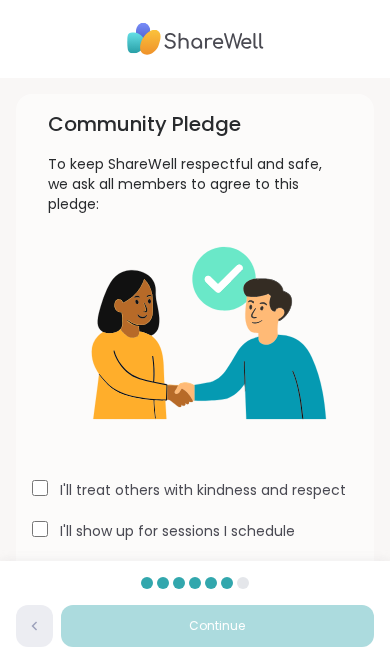 click on "I'll treat others with kindness and respect" at bounding box center [195, 490] 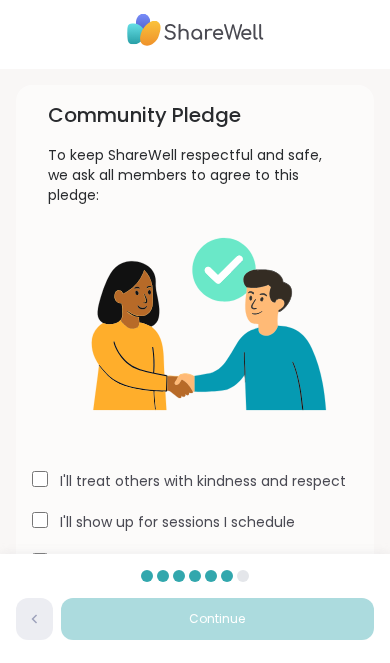 scroll, scrollTop: 5, scrollLeft: 0, axis: vertical 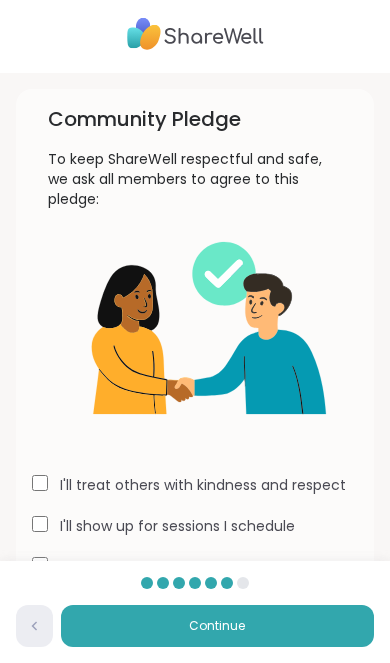 click on "Continue" at bounding box center [217, 626] 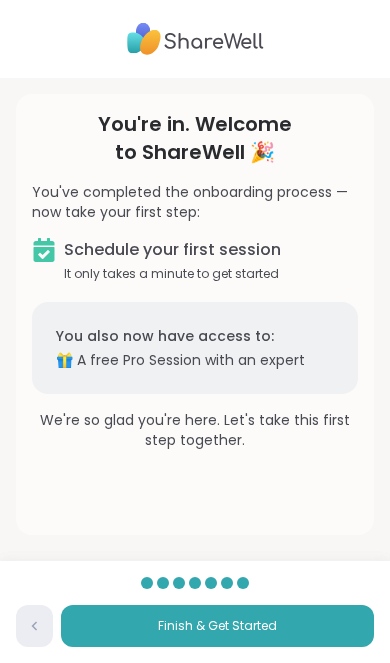 click on "Finish & Get Started" at bounding box center (217, 626) 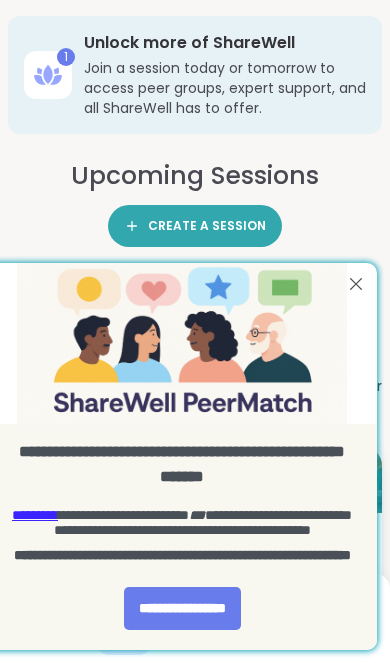 scroll, scrollTop: 0, scrollLeft: 0, axis: both 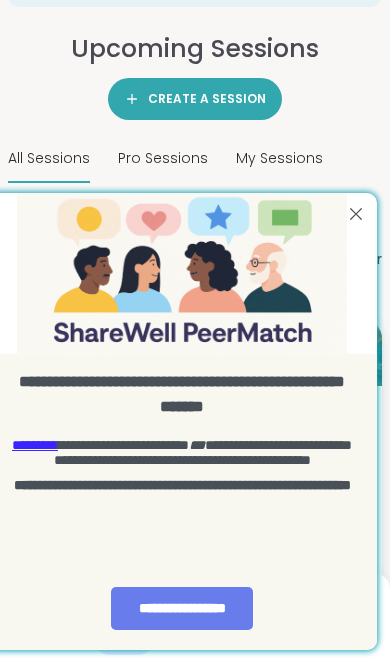 click on "**********" at bounding box center [182, 608] 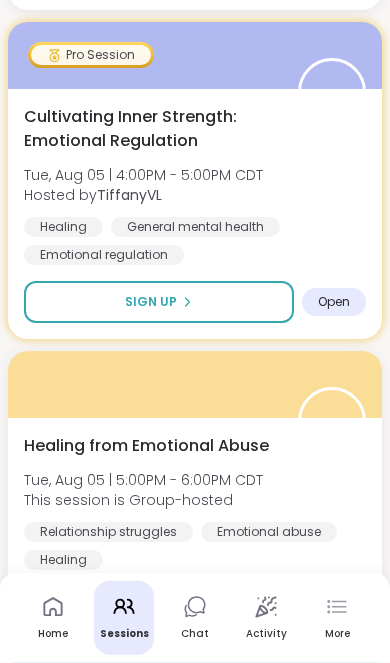 scroll, scrollTop: 4854, scrollLeft: 0, axis: vertical 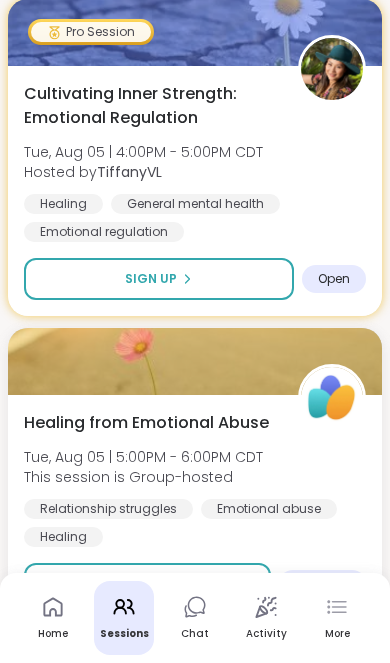 click on "Sign Up" at bounding box center (147, 584) 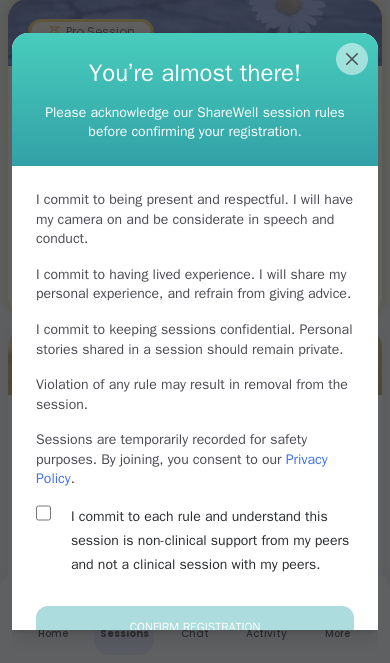 click on "I commit to each rule and understand this session is non-clinical support from my peers and not a clinical session with my peers." at bounding box center (195, 541) 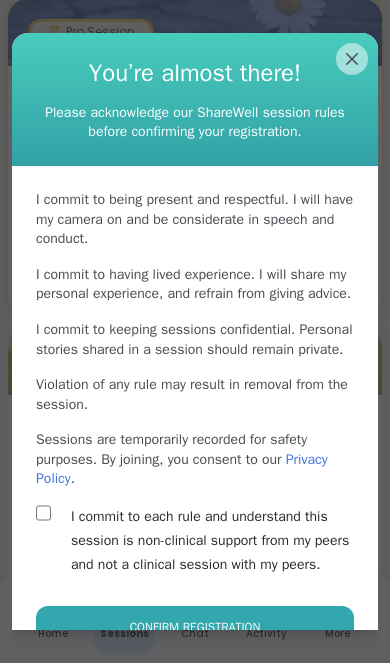 click on "Confirm Registration" at bounding box center (195, 627) 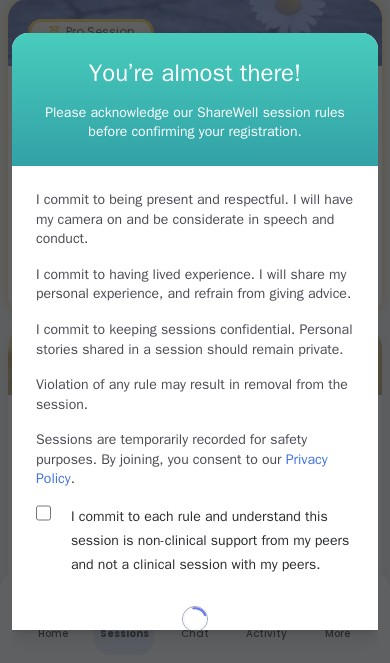 select on "**" 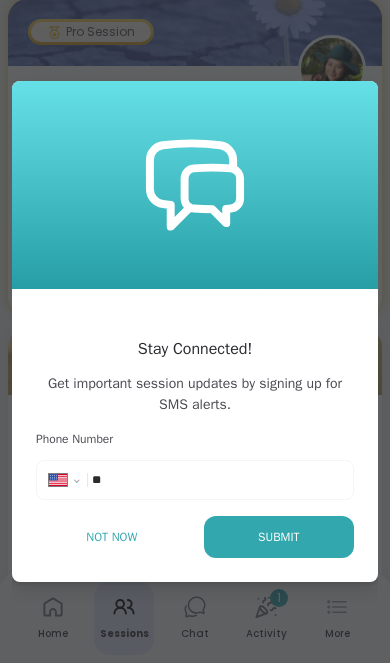 click on "**********" at bounding box center (195, 480) 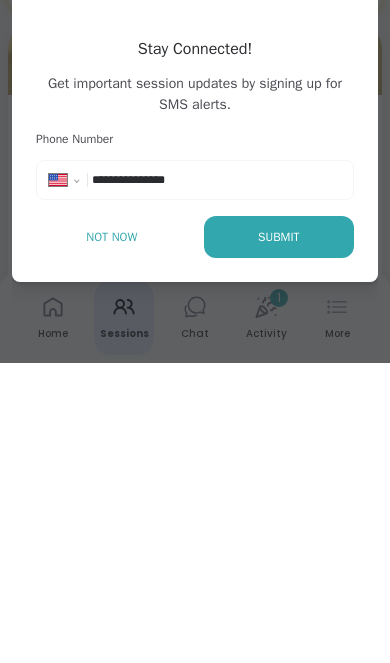 type on "**********" 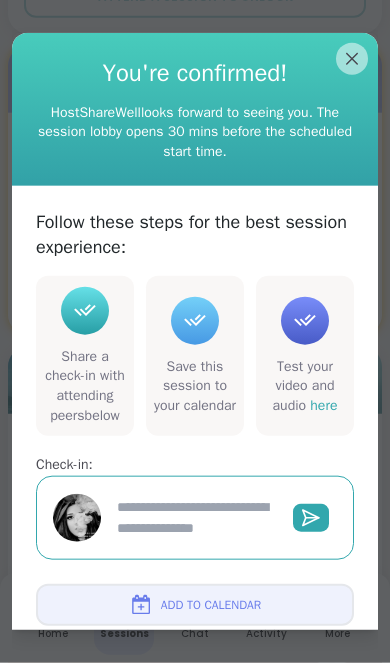 scroll, scrollTop: 5712, scrollLeft: 0, axis: vertical 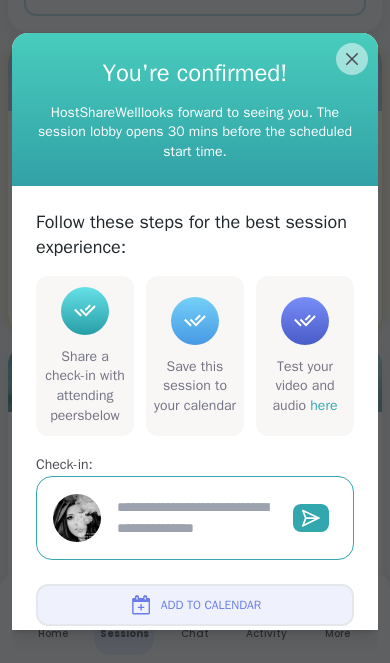 click on "Dismiss" at bounding box center [195, 655] 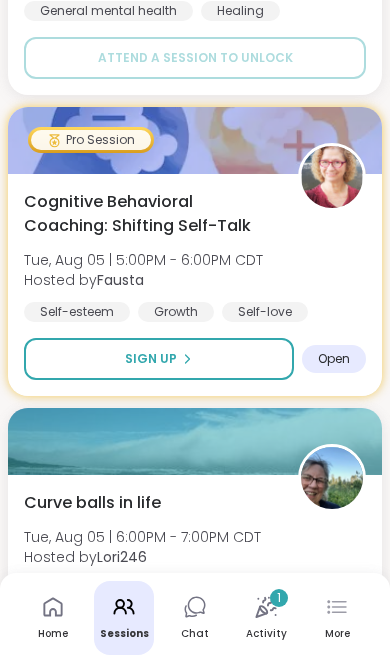 scroll, scrollTop: 5649, scrollLeft: 0, axis: vertical 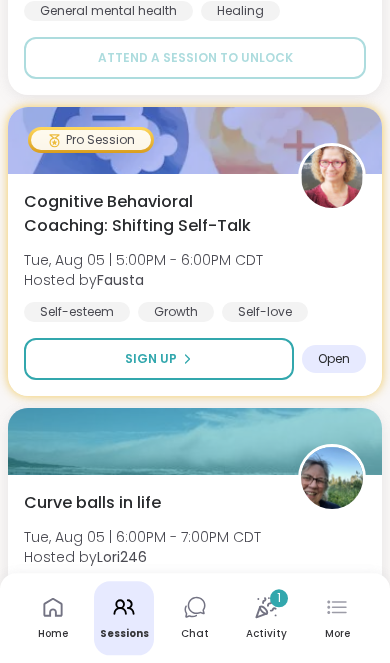 click on "Sign Up" at bounding box center [159, 359] 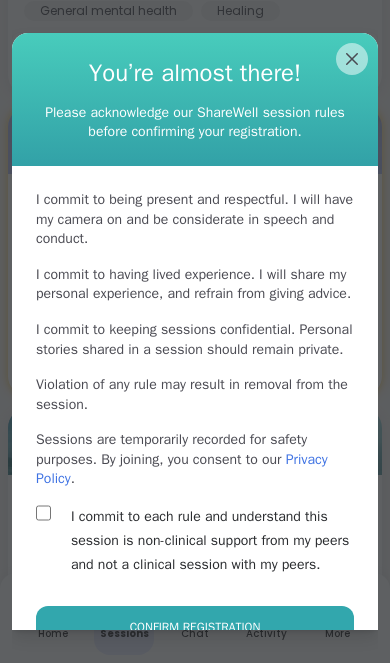 click on "Confirm Registration" at bounding box center (195, 627) 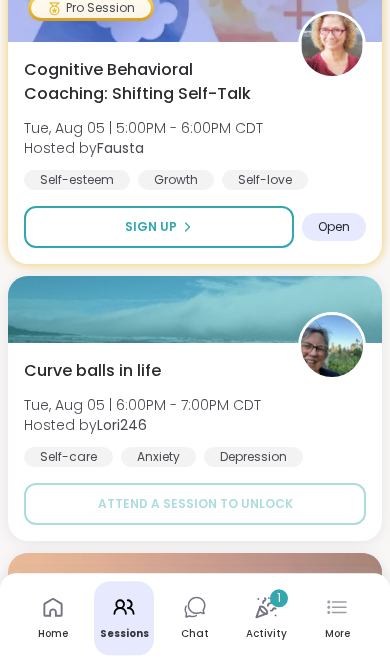 scroll, scrollTop: 5766, scrollLeft: 0, axis: vertical 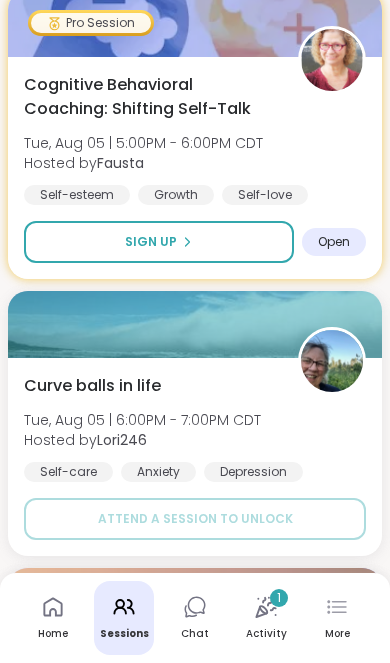 click on "Open" at bounding box center (334, 242) 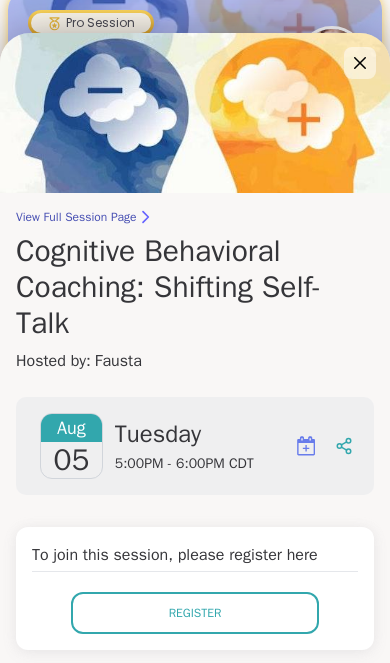 click on "Register" at bounding box center [195, 613] 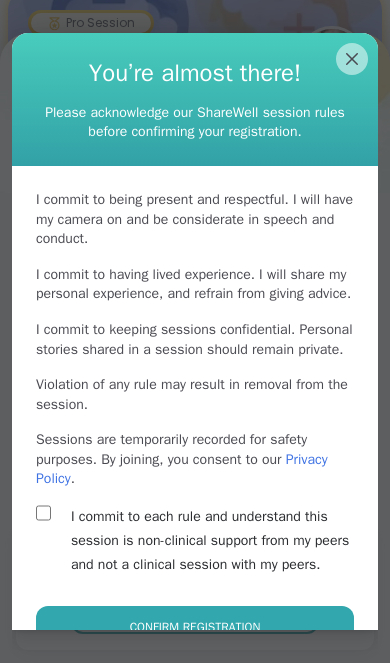 click on "Confirm Registration" at bounding box center (195, 627) 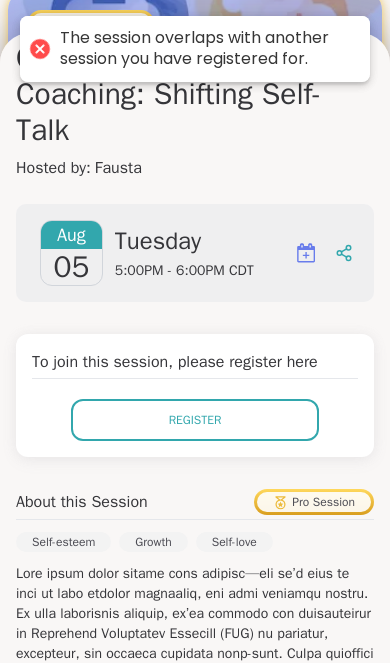 scroll, scrollTop: 192, scrollLeft: 0, axis: vertical 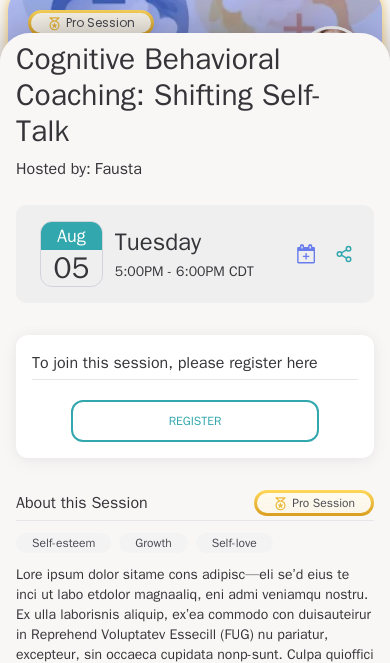 click at bounding box center [306, 254] 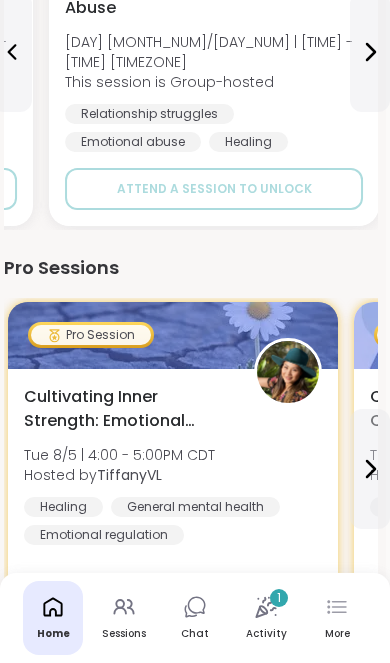 scroll, scrollTop: 772, scrollLeft: 4, axis: both 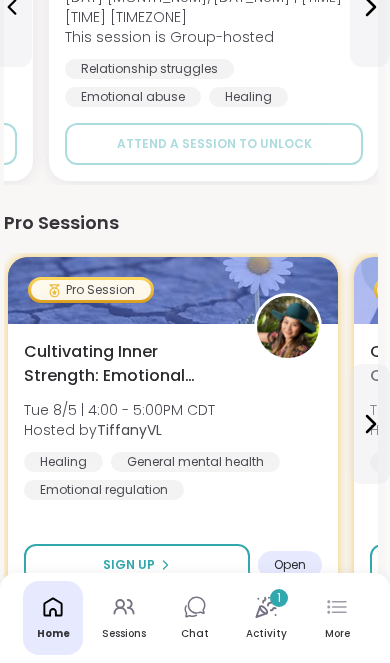 click on "Sign Up" at bounding box center [137, 565] 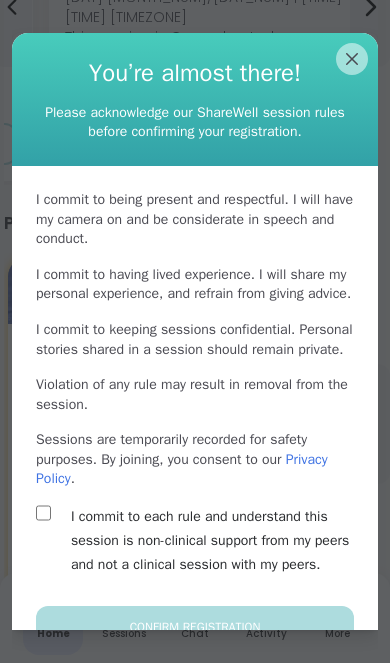 click on "Privacy Policy" at bounding box center (182, 469) 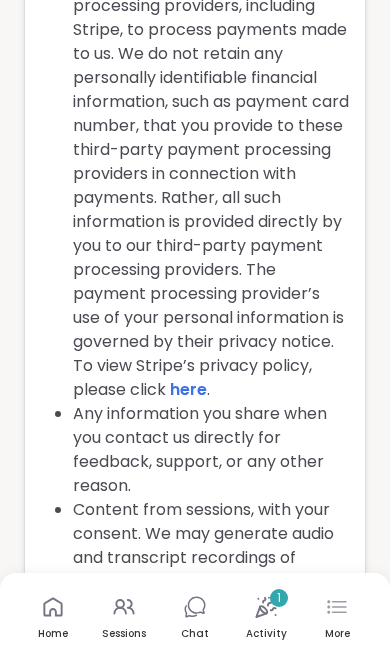 scroll, scrollTop: 1471, scrollLeft: 0, axis: vertical 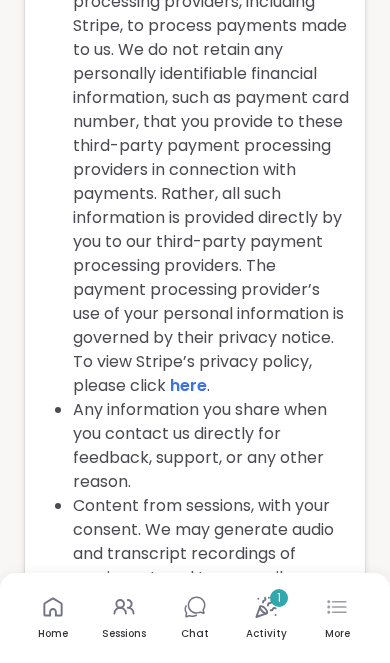 click 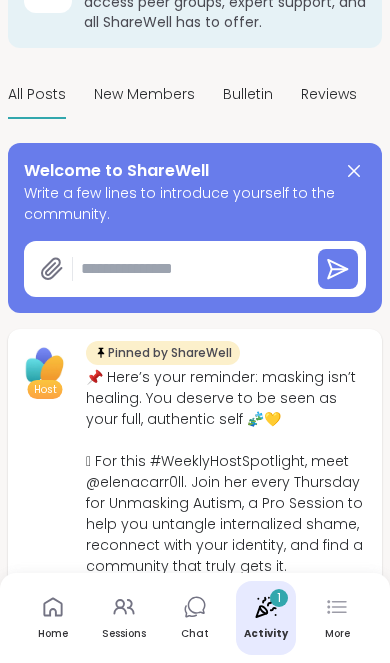 scroll, scrollTop: 156, scrollLeft: 0, axis: vertical 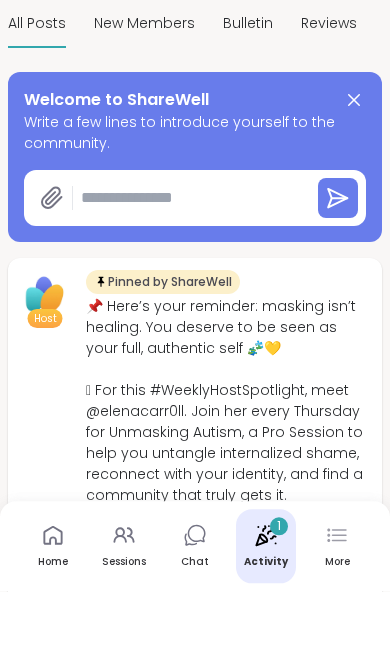 type on "*" 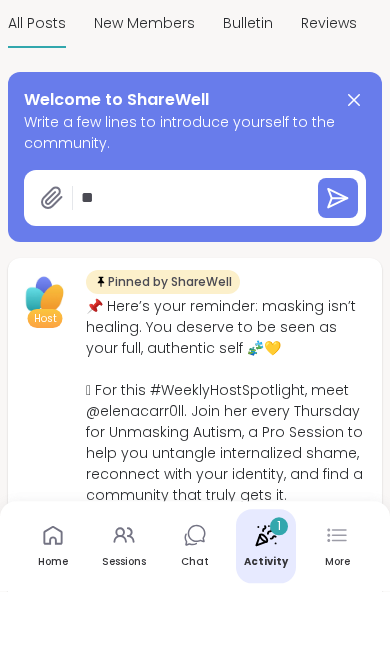 type on "*" 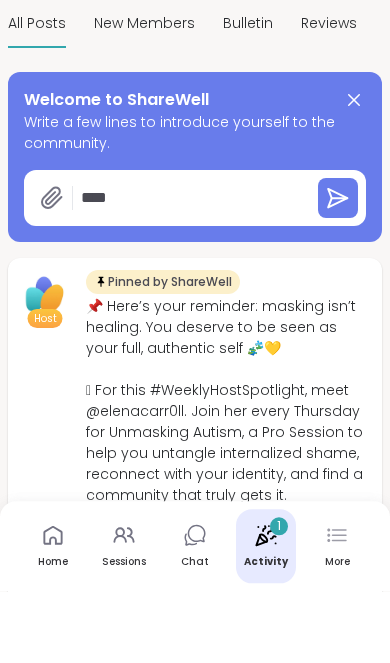 type on "*" 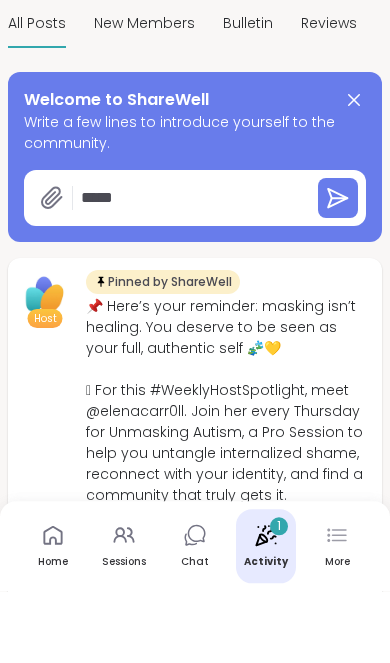 type on "*" 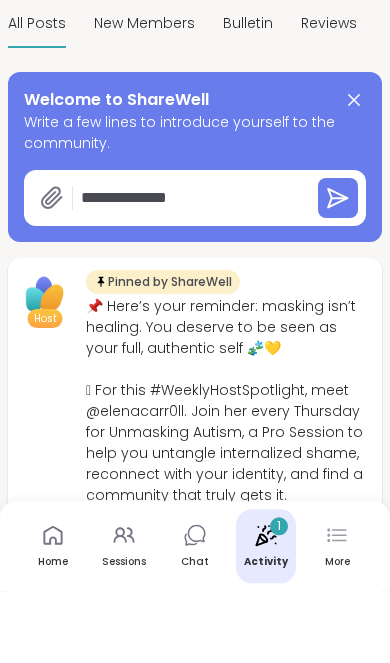 type on "*" 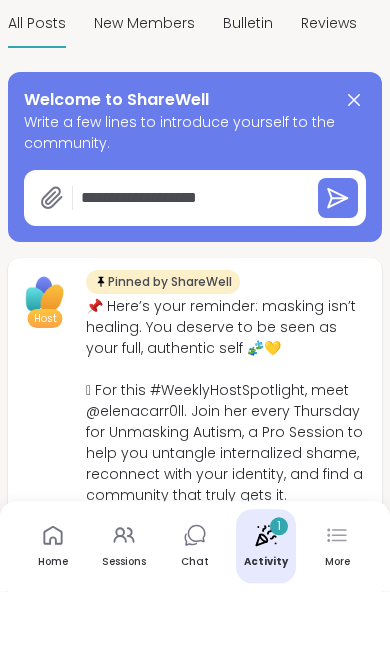 type on "*" 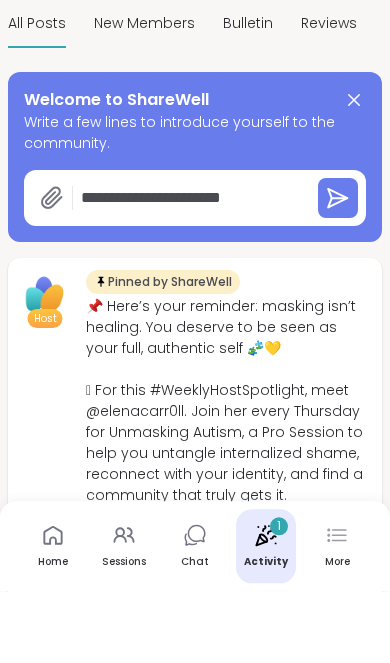 type on "*" 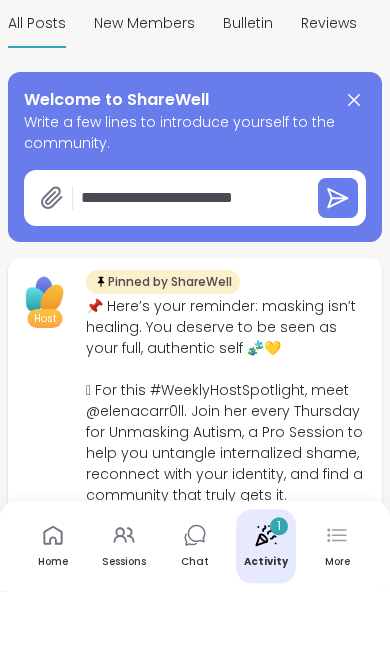 type on "*" 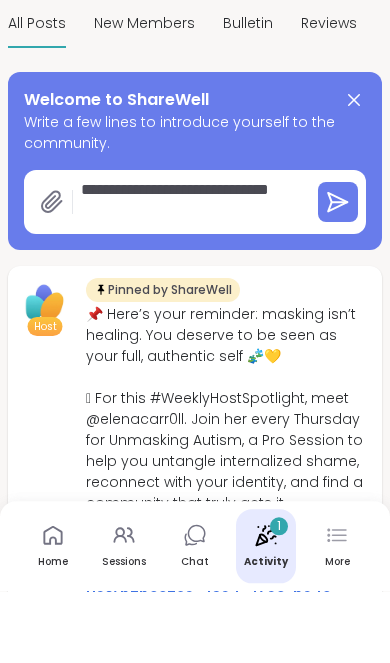 type on "*" 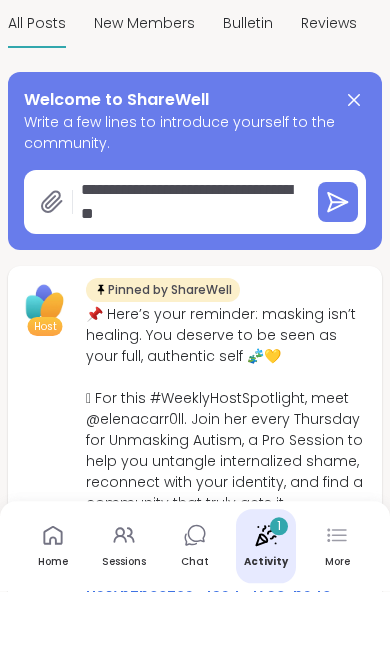 type on "*" 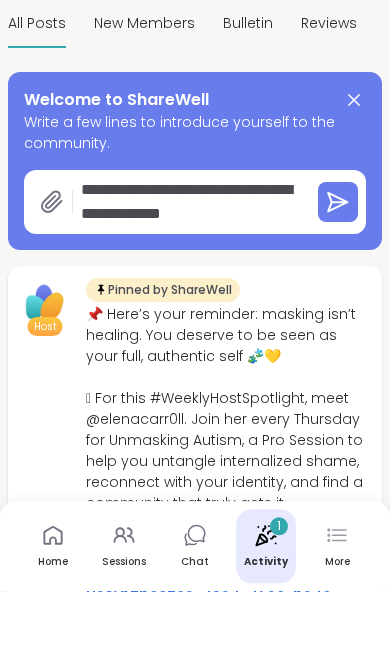 type on "*" 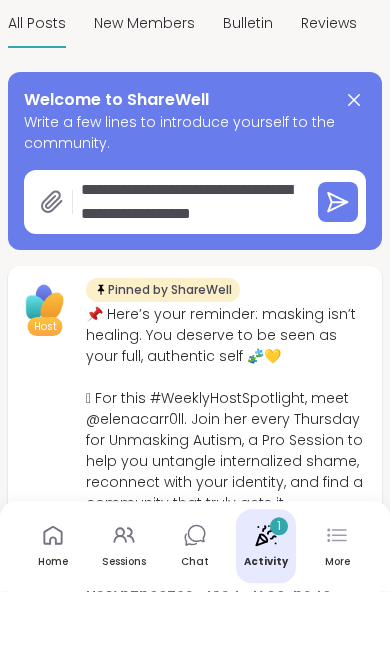type on "*" 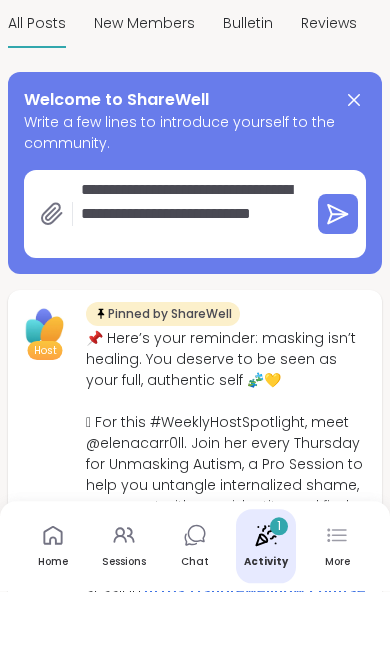 type on "*" 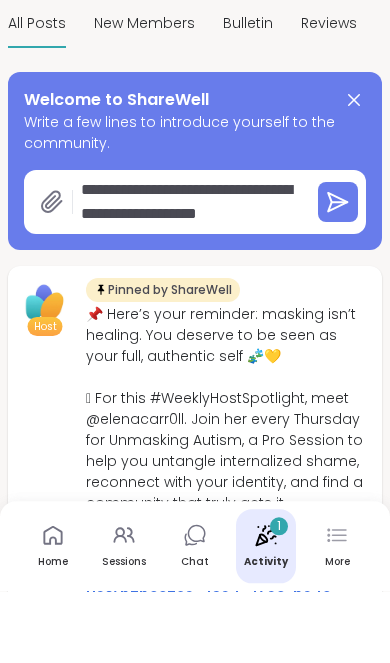 type on "*" 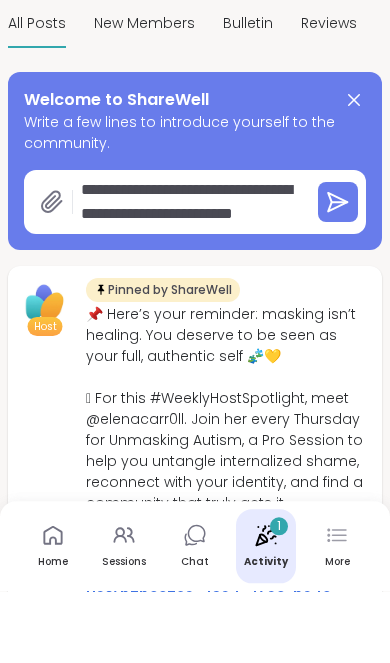 type on "*" 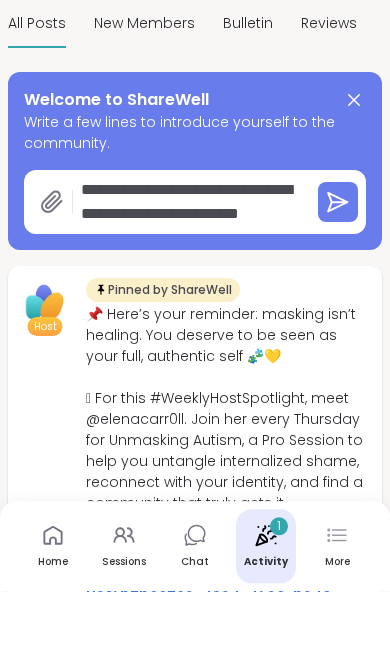 scroll, scrollTop: 0, scrollLeft: 0, axis: both 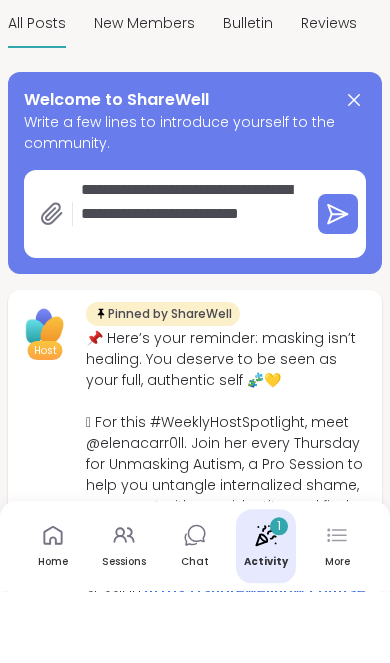 type on "**********" 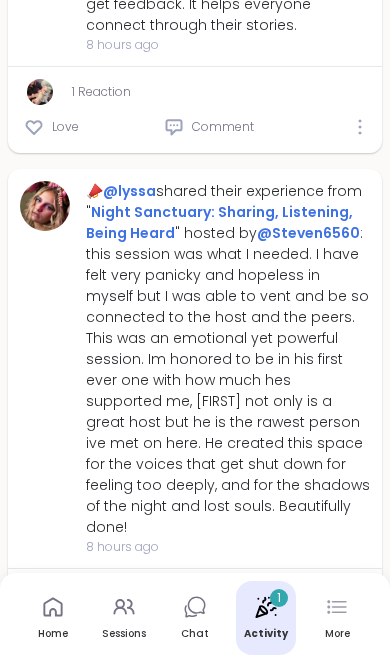 scroll, scrollTop: 3969, scrollLeft: 0, axis: vertical 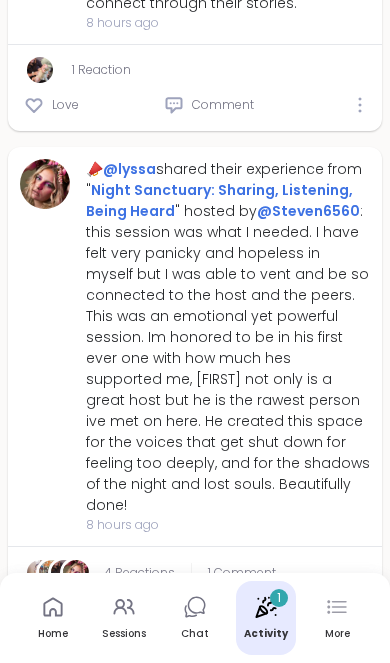 click on "1   Comment" at bounding box center (242, 573) 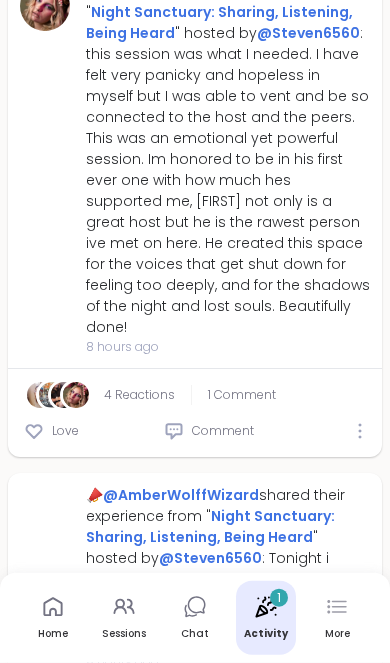 scroll, scrollTop: 4148, scrollLeft: 0, axis: vertical 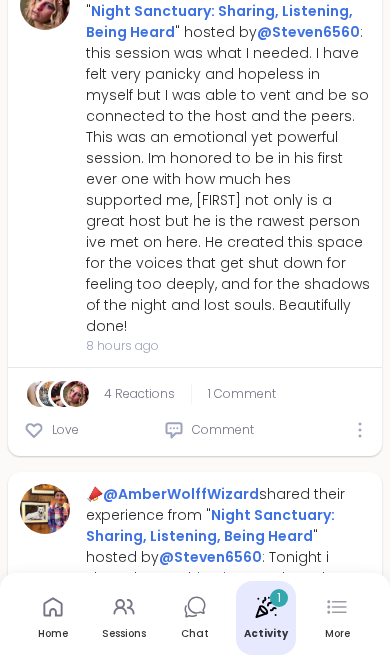 click 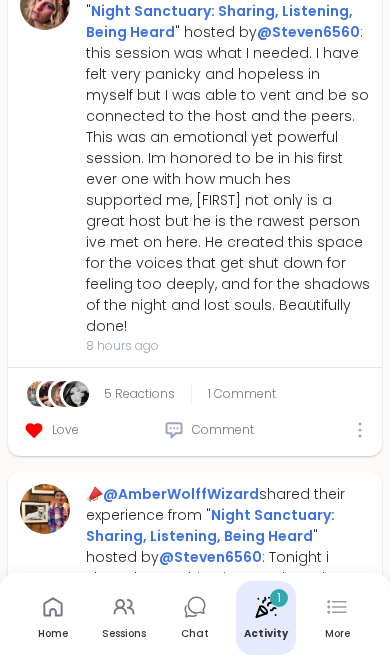click at bounding box center [360, 430] 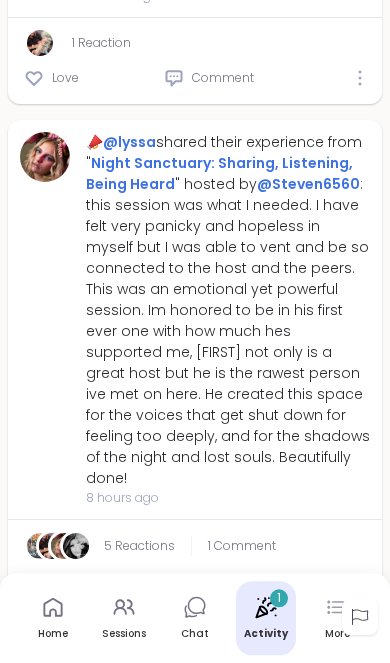 scroll, scrollTop: 3996, scrollLeft: 0, axis: vertical 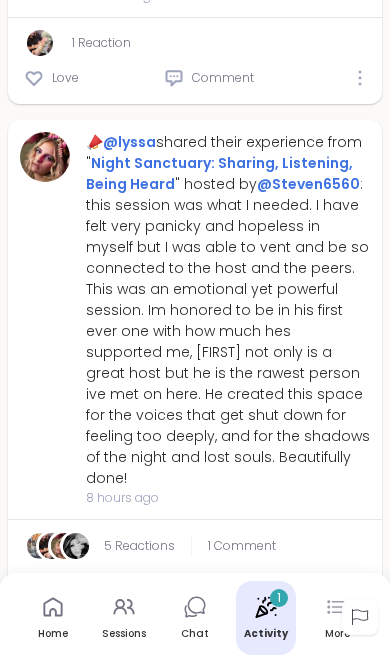 click on "Night Sanctuary: Sharing, Listening, Being Heard" at bounding box center [219, 173] 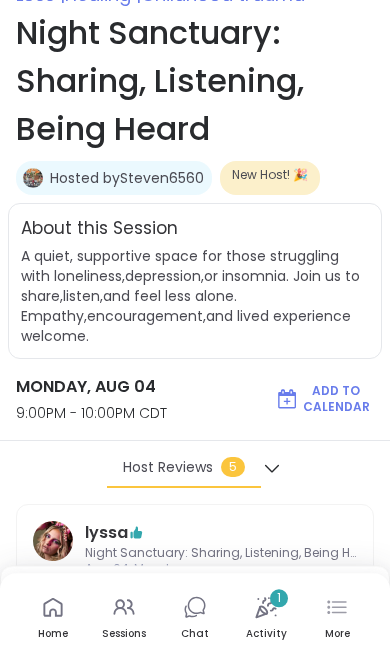scroll, scrollTop: 156, scrollLeft: 0, axis: vertical 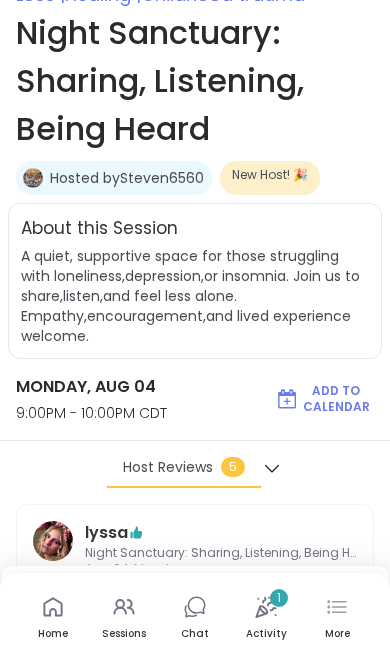 click on "Add to Calendar" at bounding box center (336, 399) 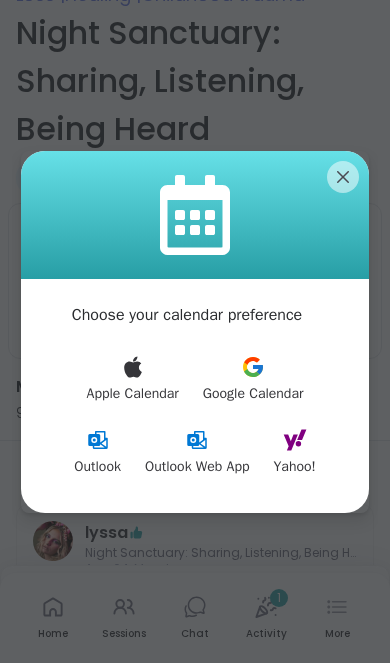 click on "Apple Calendar" at bounding box center (133, 379) 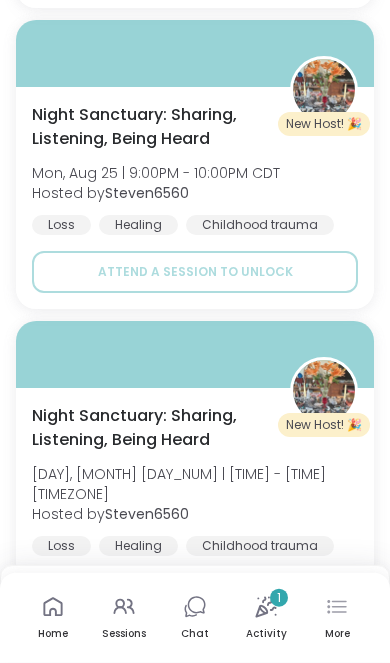 scroll, scrollTop: 2546, scrollLeft: 0, axis: vertical 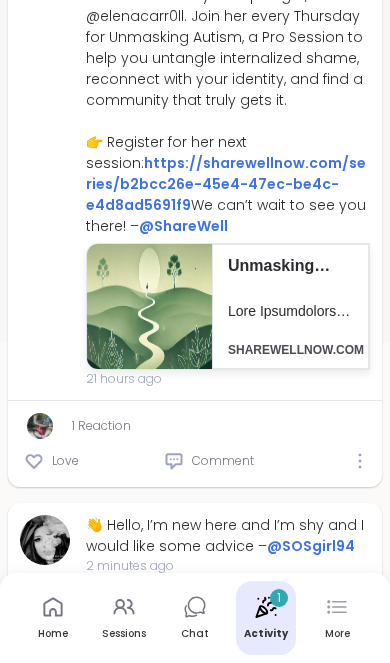 click on "Home Sessions Chat Activity 1 More" at bounding box center (195, 618) 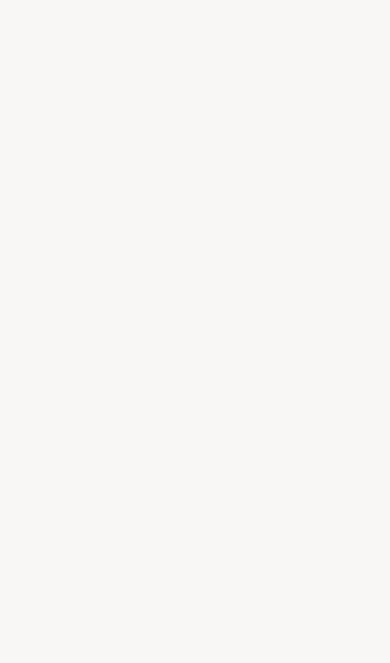 scroll, scrollTop: 0, scrollLeft: 0, axis: both 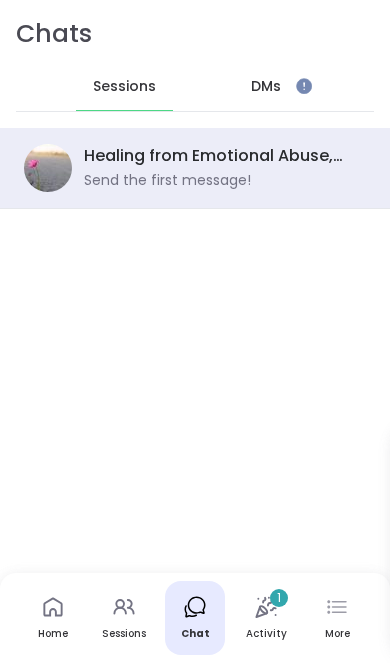 click on "Healing from Emotional Abuse, [MONTH] [DAY_NUM] Send the first message!" at bounding box center (219, 168) 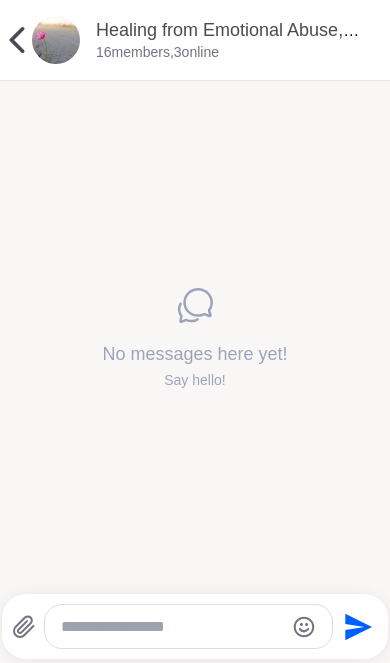 click 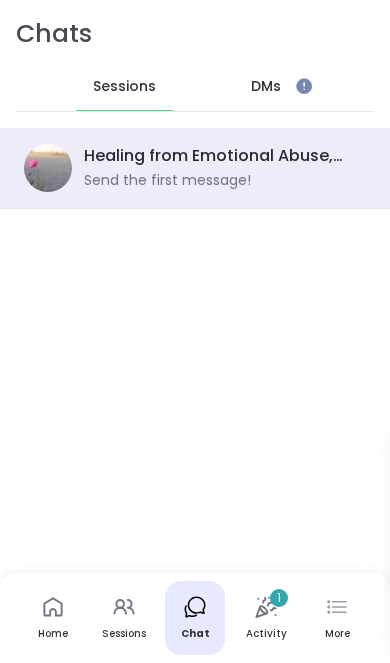 scroll, scrollTop: 0, scrollLeft: 0, axis: both 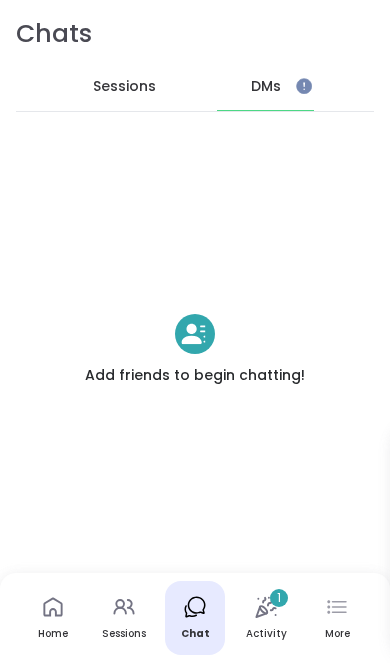 click on "Sessions" at bounding box center (125, 87) 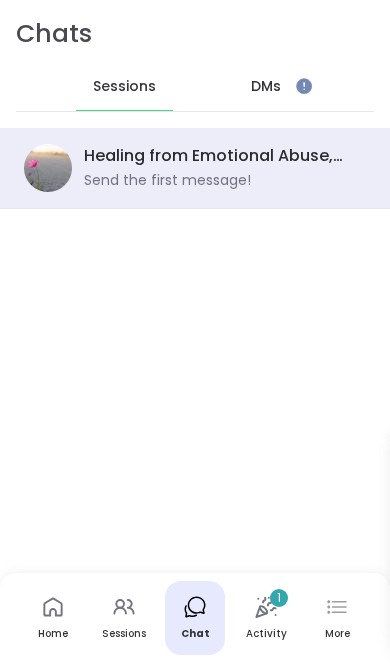click on "Home" at bounding box center [53, 618] 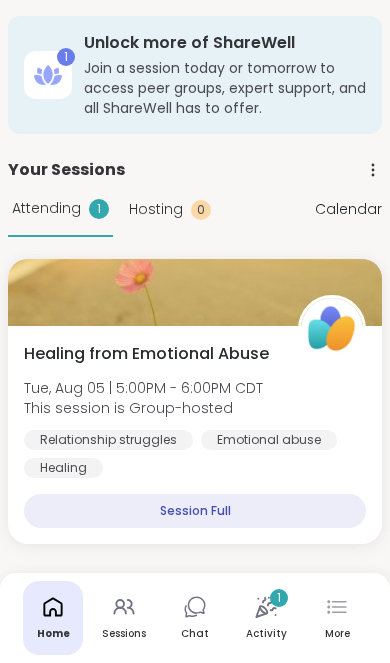 click on "Home Sessions Chat Activity 1 More" at bounding box center (195, 618) 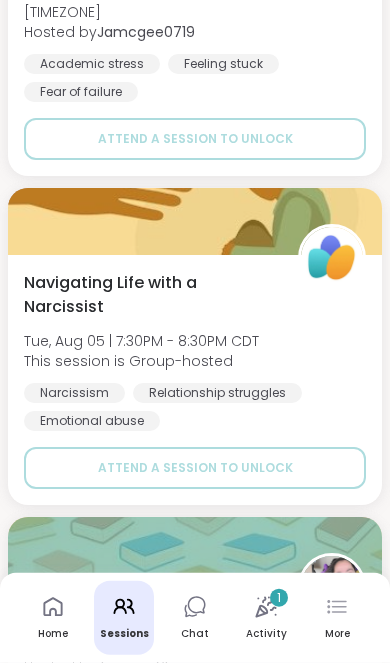 scroll, scrollTop: 8860, scrollLeft: 0, axis: vertical 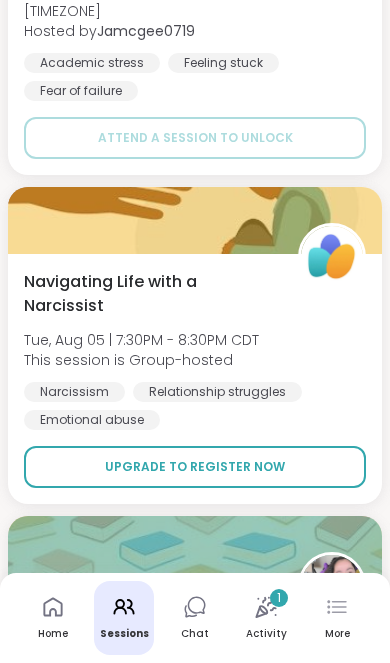 click on "Upgrade to register now" at bounding box center [195, 467] 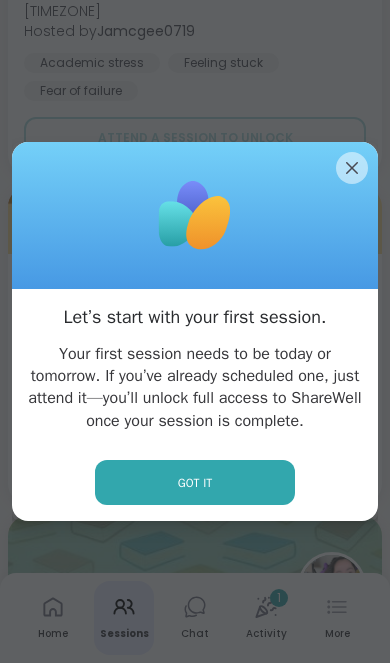 click on "Got it" at bounding box center (195, 482) 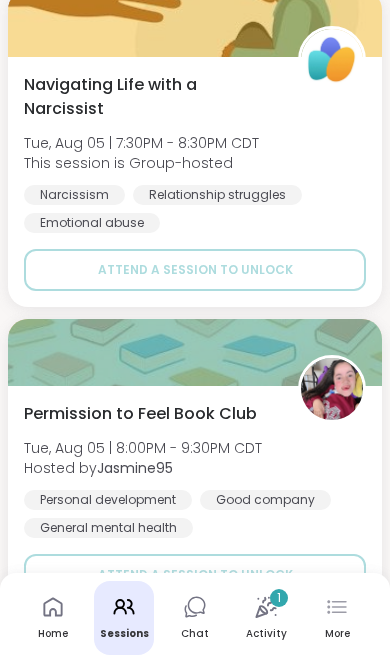 scroll, scrollTop: 9055, scrollLeft: 0, axis: vertical 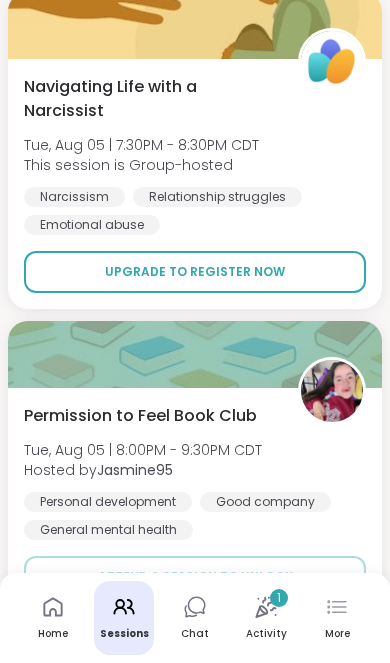 click on "Upgrade to register now" at bounding box center (195, 272) 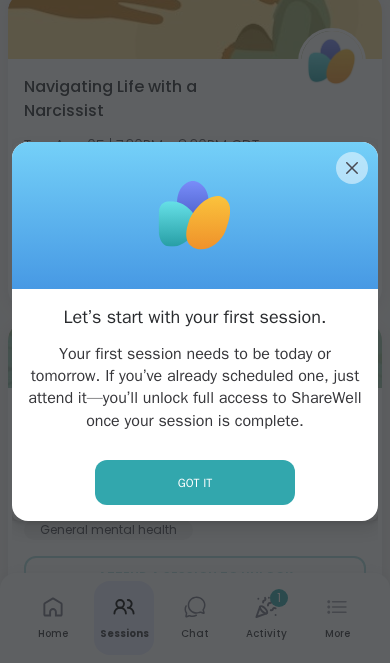 click on "Got it" at bounding box center [195, 483] 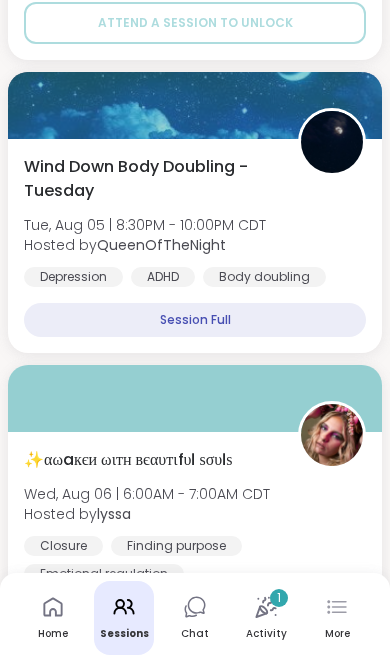 scroll, scrollTop: 9608, scrollLeft: 0, axis: vertical 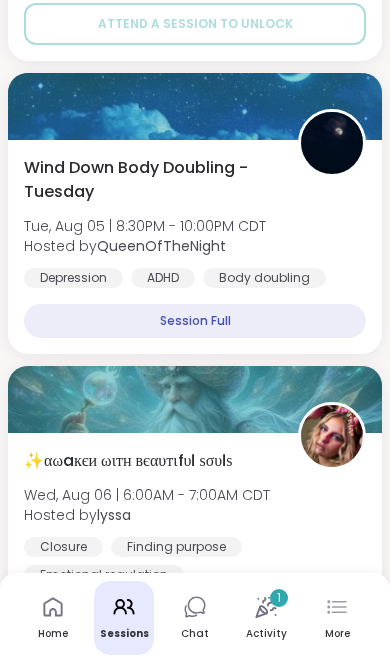 click at bounding box center (332, 143) 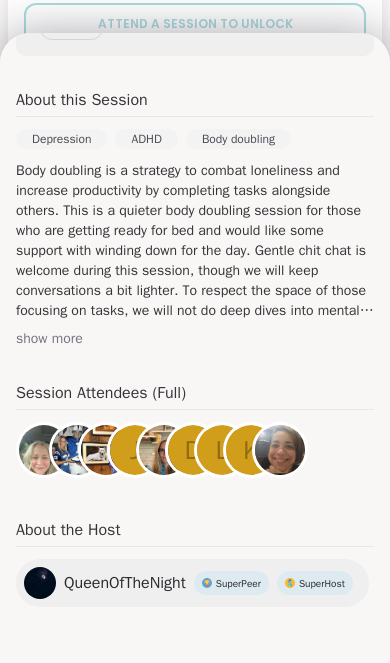 scroll, scrollTop: 403, scrollLeft: 0, axis: vertical 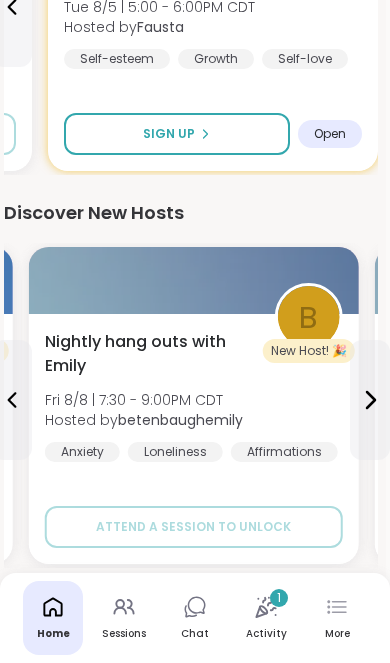 click 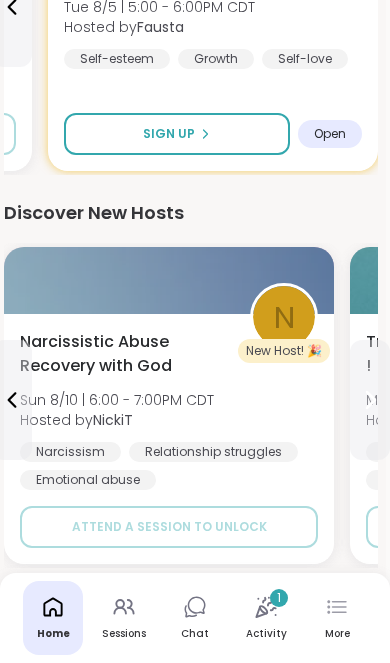 click at bounding box center (370, 400) 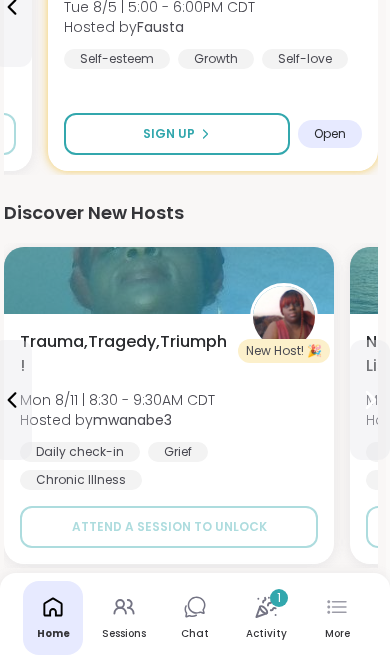 click at bounding box center [370, 400] 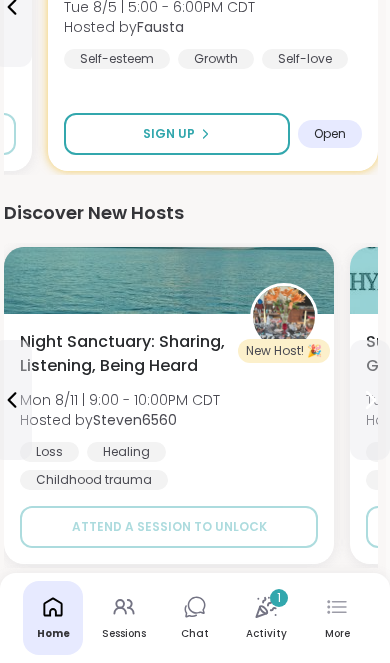 click at bounding box center (370, 400) 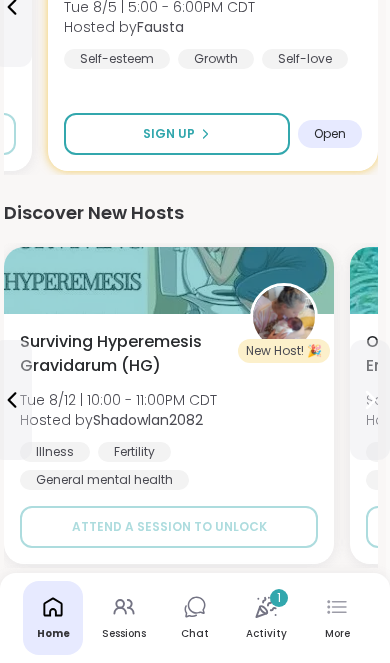 click at bounding box center (370, 400) 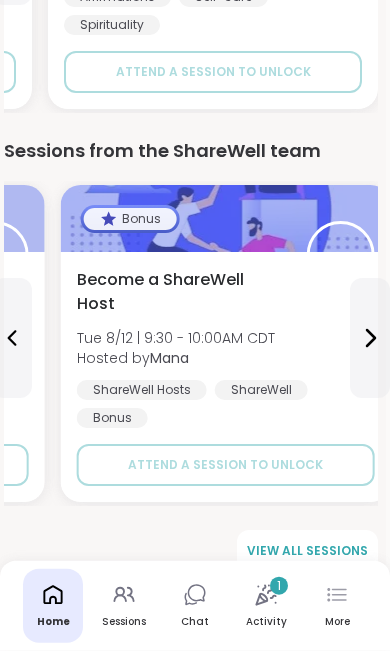 scroll, scrollTop: 2040, scrollLeft: 4, axis: both 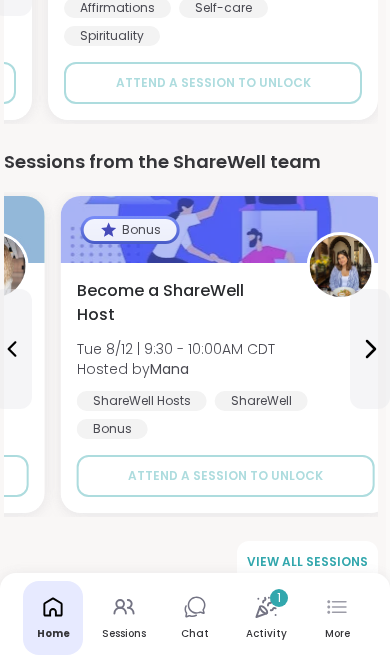 click 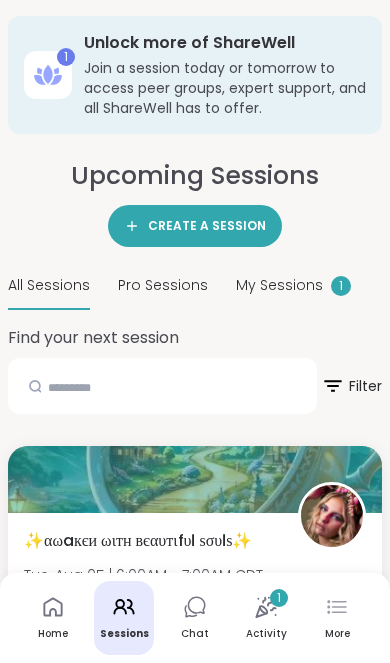 click on "Pro Sessions" at bounding box center (163, 285) 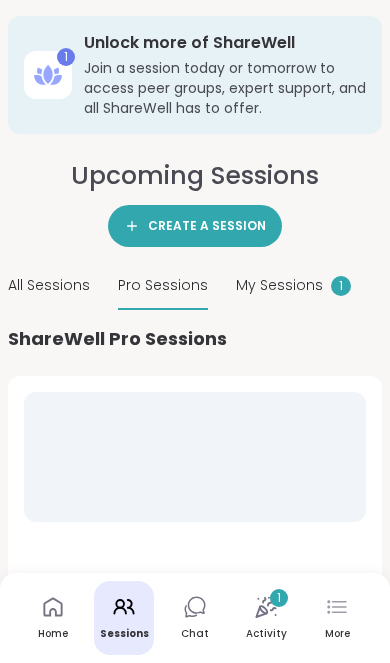 click on "All Sessions" at bounding box center [49, 285] 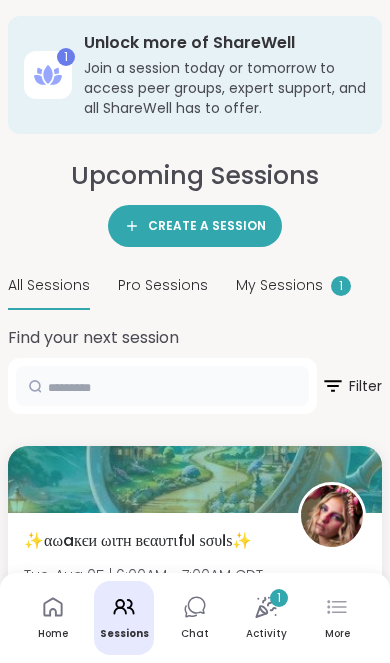 click at bounding box center [162, 386] 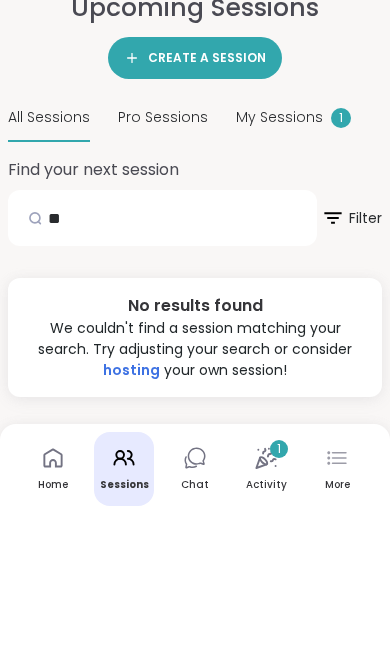 scroll, scrollTop: 18, scrollLeft: 0, axis: vertical 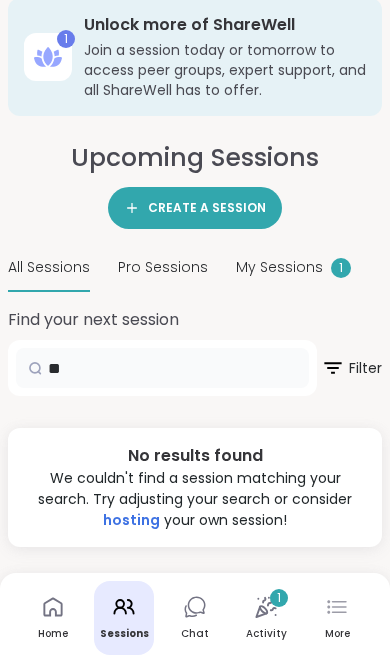 click on "**" at bounding box center (162, 368) 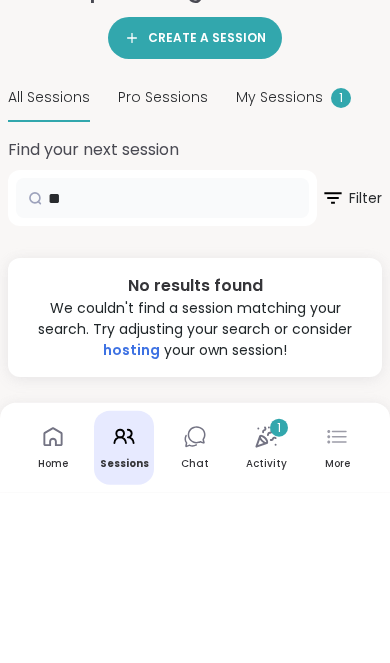 click on "**" at bounding box center (162, 368) 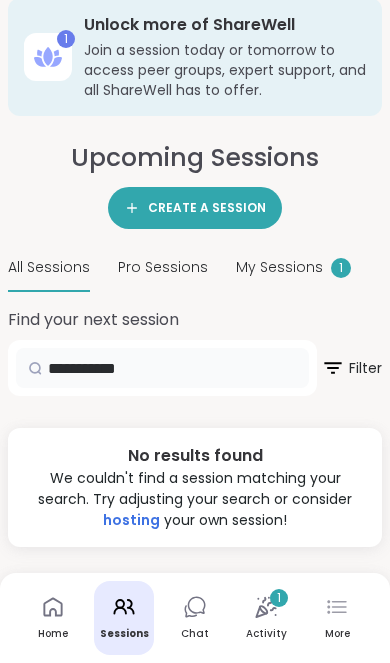 click on "**********" at bounding box center (162, 368) 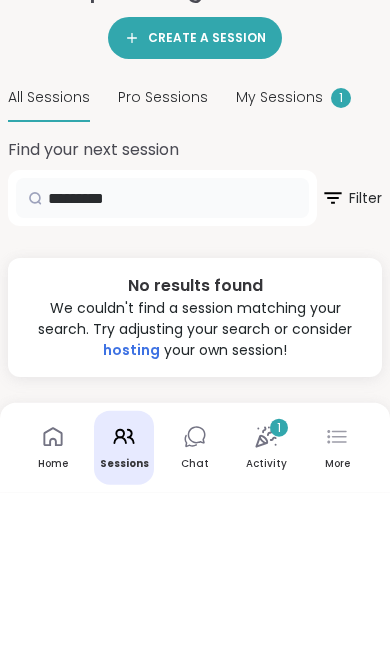 type on "*********" 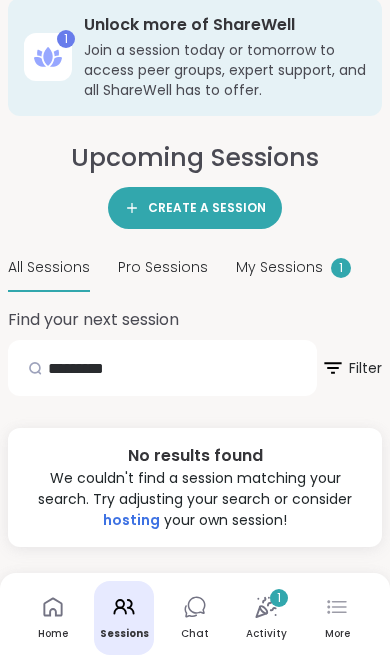 scroll, scrollTop: 100, scrollLeft: 0, axis: vertical 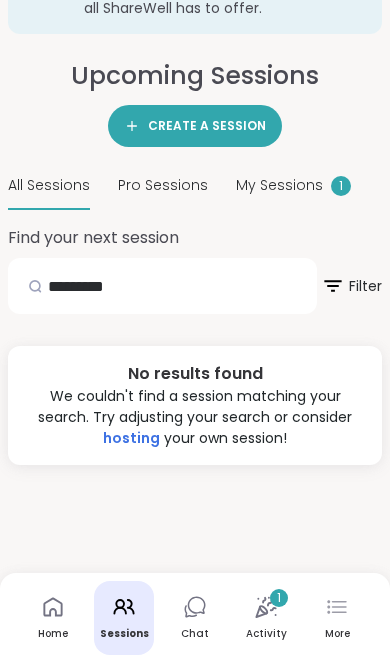 click 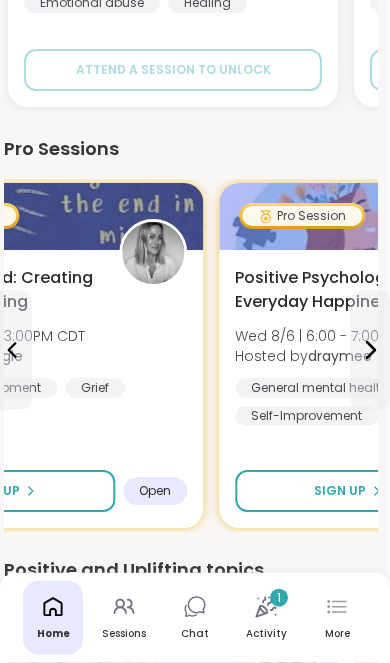 scroll, scrollTop: 847, scrollLeft: 4, axis: both 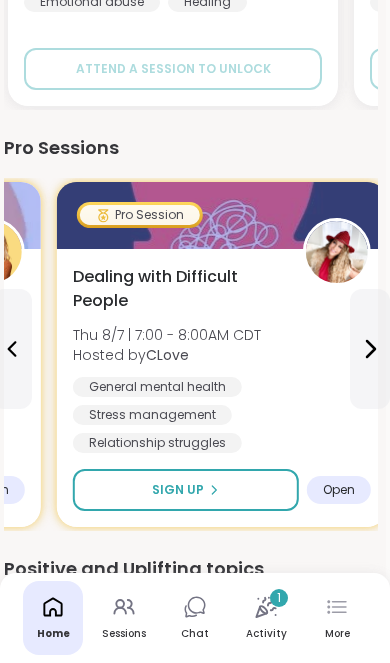 click 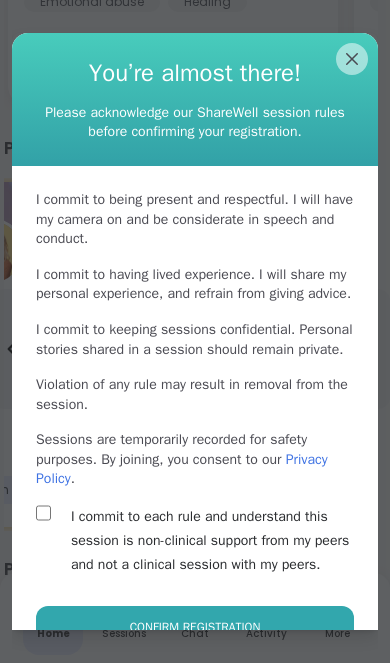 click on "Confirm Registration" at bounding box center (195, 627) 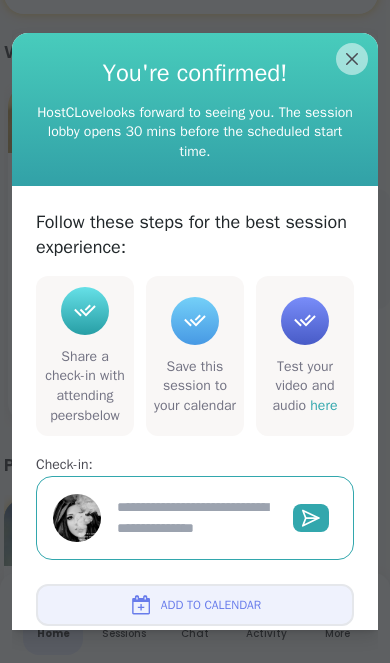 click on "Add to Calendar" at bounding box center [195, 605] 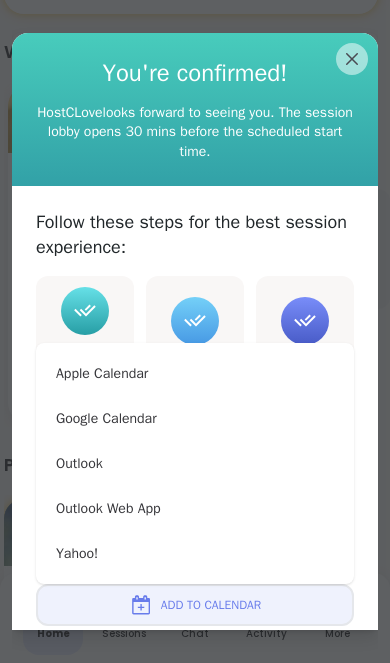 click on "Apple Calendar" at bounding box center (195, 373) 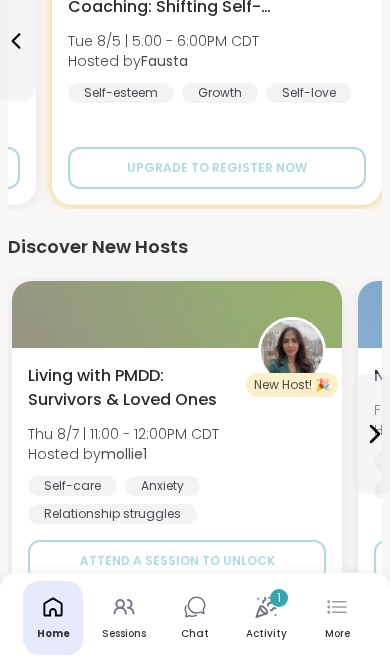 scroll, scrollTop: 1857, scrollLeft: 0, axis: vertical 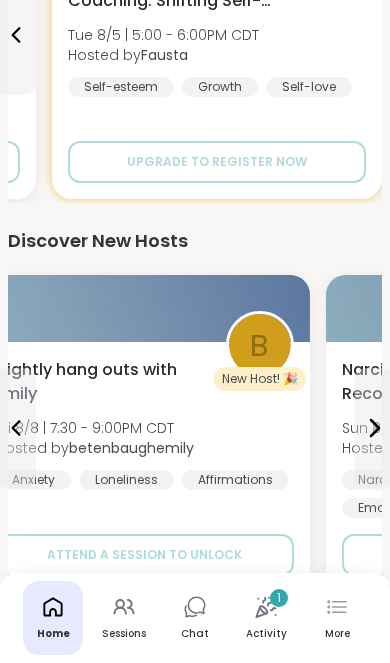 click on "Nightly hang outs with [FIRST] [DAY] [MONTH_NUM] | [TIME] - [TIME] [TIMEZONE] Hosted by  @[USERNAME] Anxiety Loneliness Affirmations Attend a session to unlock" at bounding box center (145, 467) 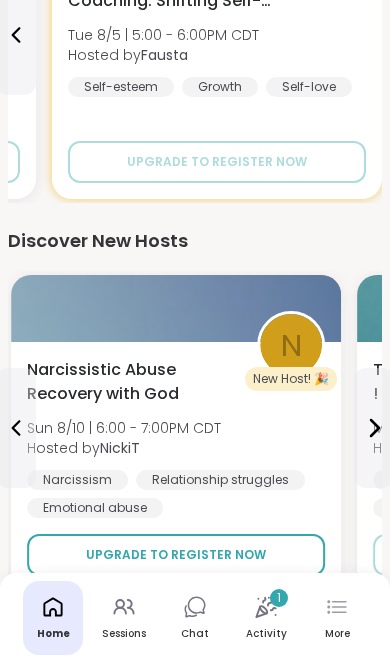 click on "Upgrade to register now" at bounding box center (176, 555) 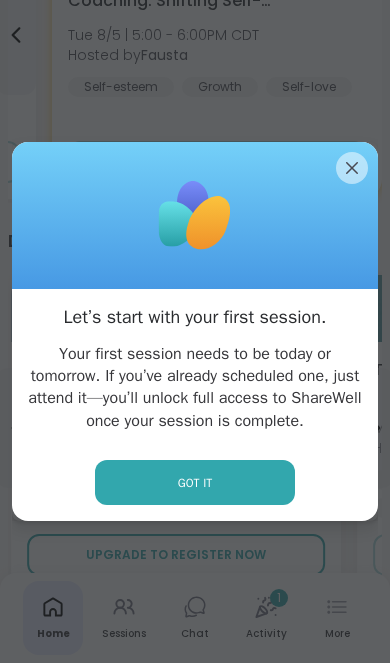 click on "Got it" at bounding box center [195, 482] 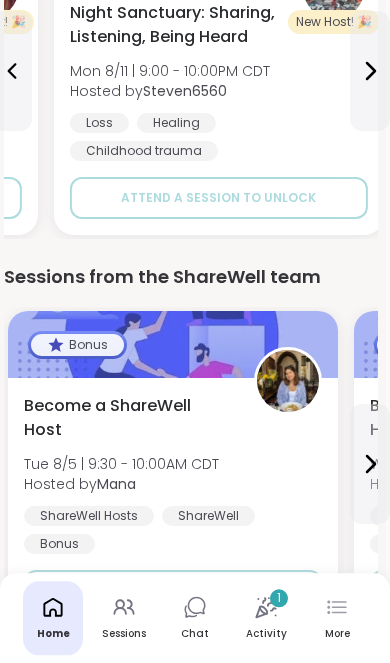 scroll, scrollTop: 2247, scrollLeft: 4, axis: both 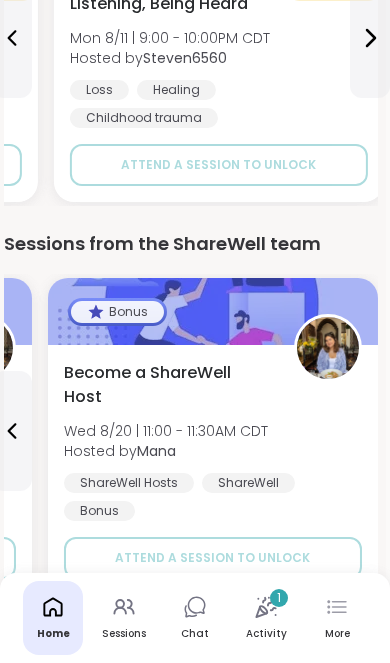 click on "View all sessions" at bounding box center [307, 644] 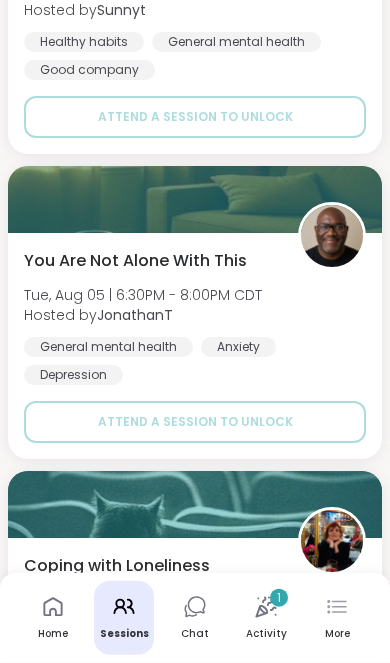 scroll, scrollTop: 7325, scrollLeft: 0, axis: vertical 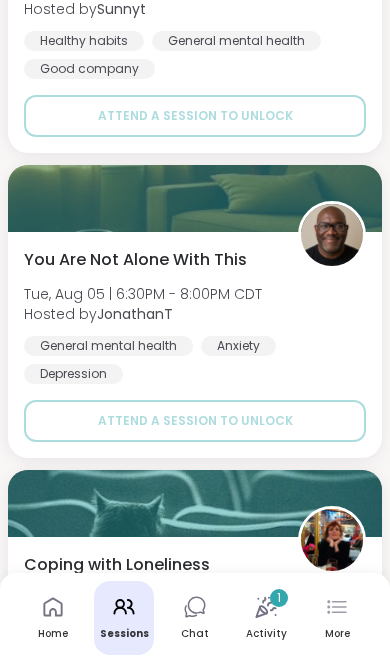 click at bounding box center [332, 235] 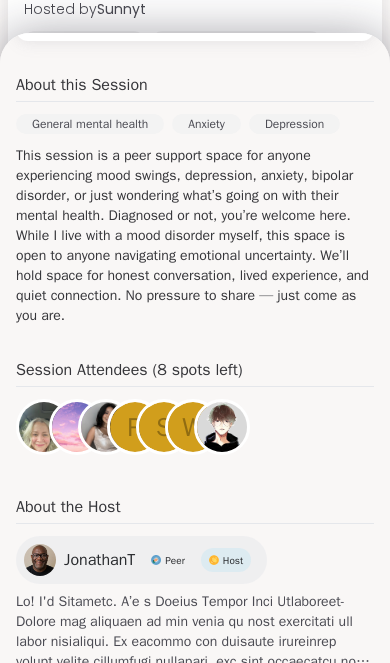 scroll, scrollTop: 596, scrollLeft: 0, axis: vertical 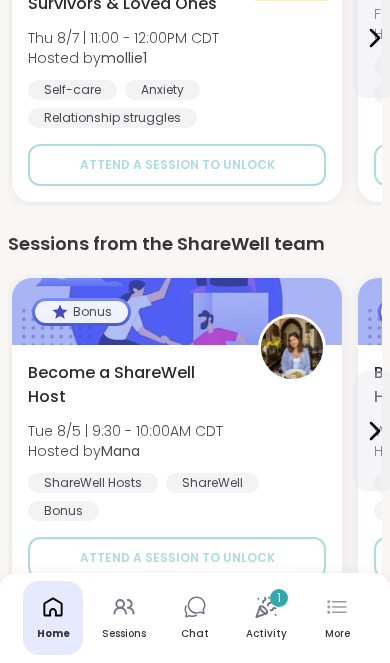 click on "Sessions" at bounding box center [124, 618] 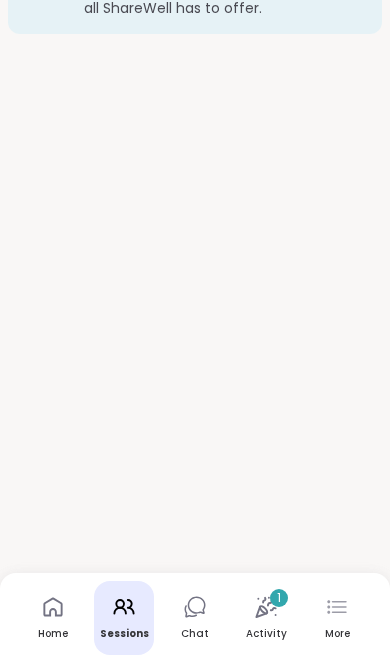 scroll, scrollTop: 18, scrollLeft: 0, axis: vertical 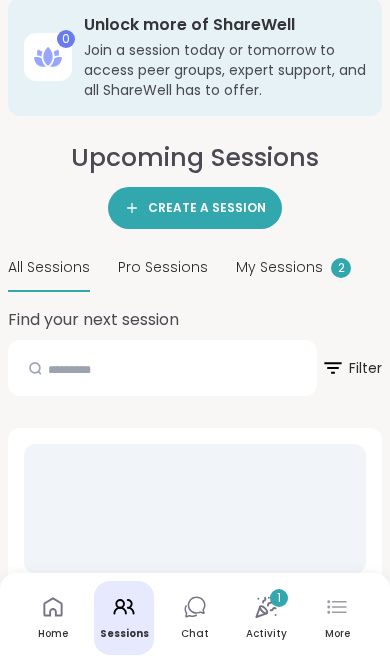 click 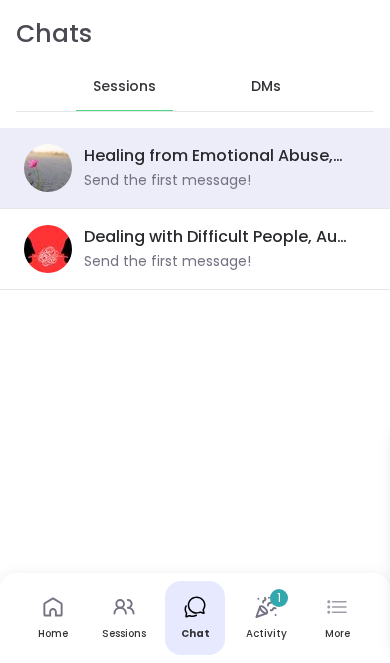 scroll, scrollTop: 0, scrollLeft: 0, axis: both 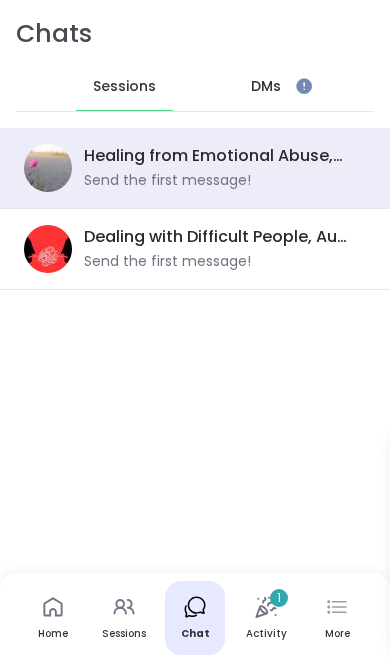 click on "Dealing with Difficult People, Aug 07" at bounding box center [219, 237] 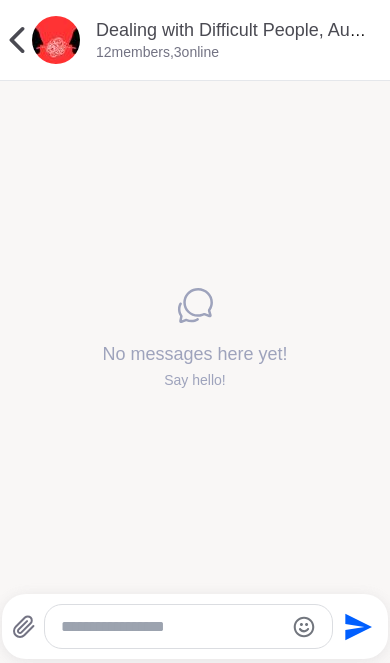 click at bounding box center (172, 627) 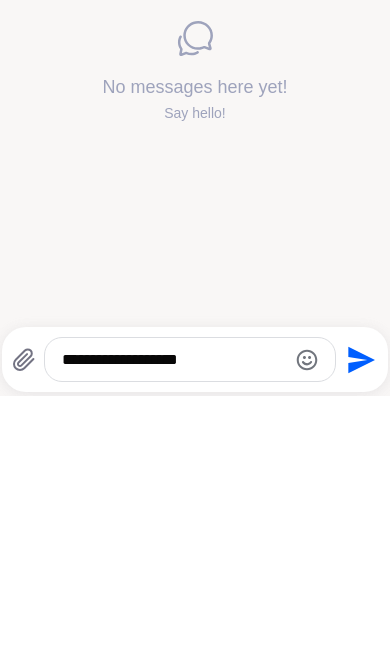 scroll, scrollTop: 0, scrollLeft: 0, axis: both 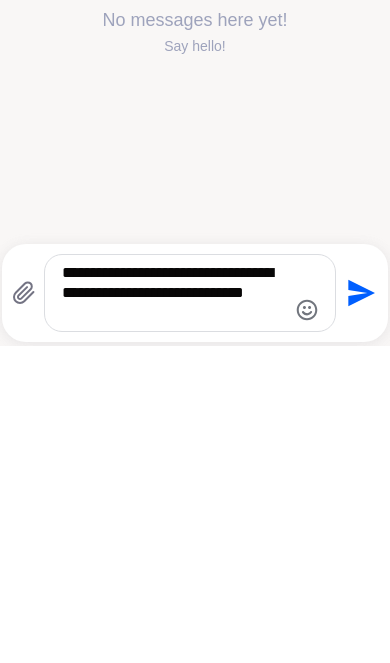 type on "**********" 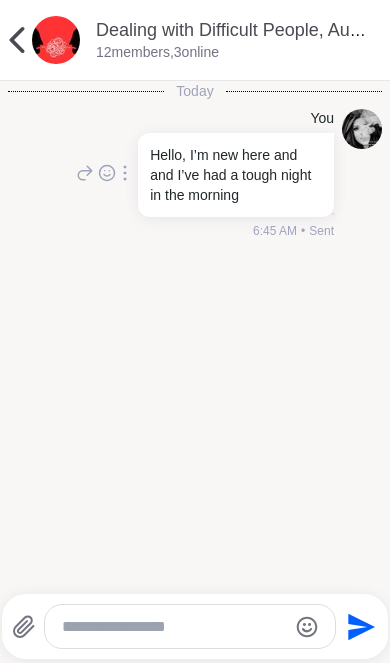 click at bounding box center [56, 40] 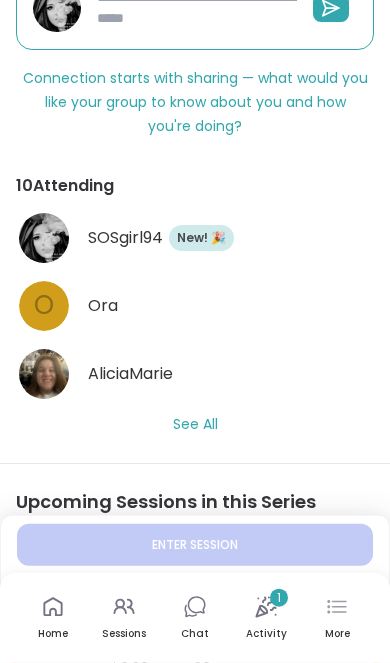 scroll, scrollTop: 813, scrollLeft: 0, axis: vertical 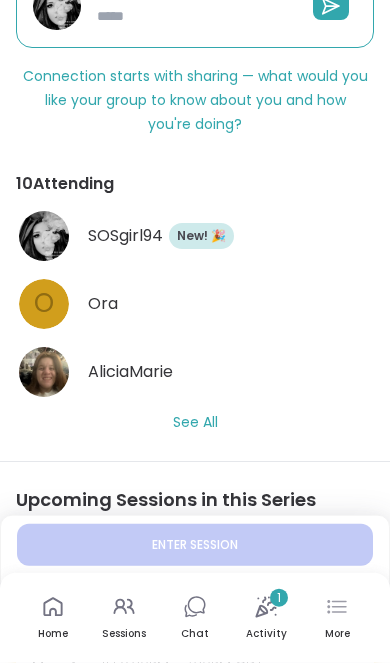 click on "See All" at bounding box center [195, 422] 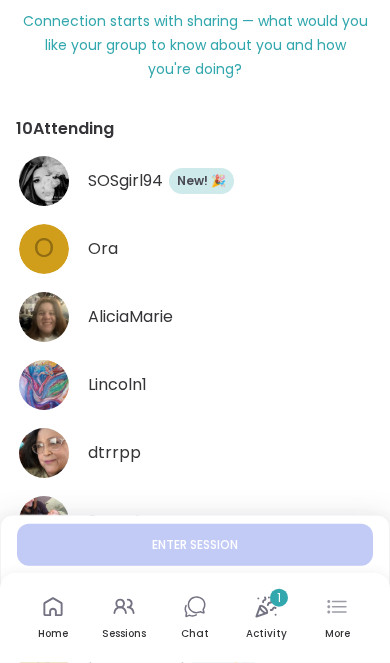 scroll, scrollTop: 870, scrollLeft: 0, axis: vertical 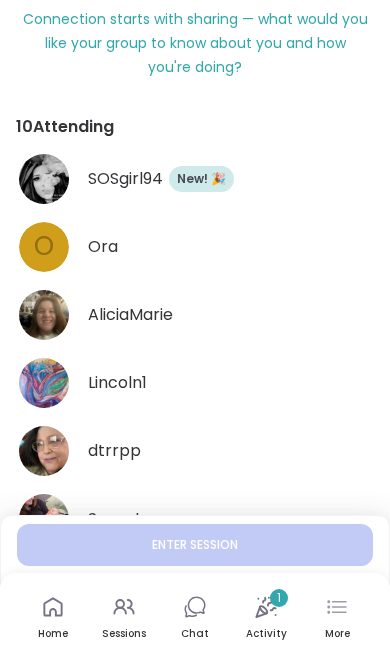 click at bounding box center [44, 451] 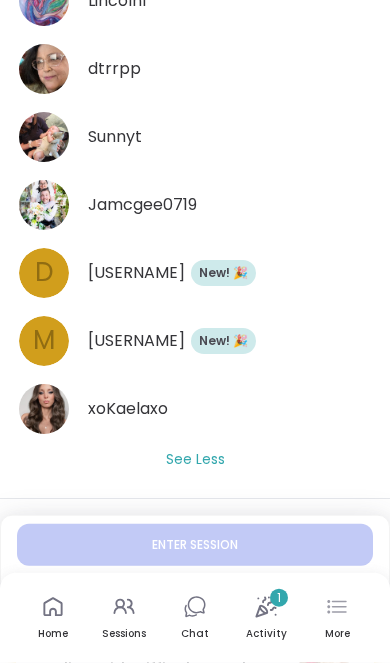 scroll, scrollTop: 1254, scrollLeft: 0, axis: vertical 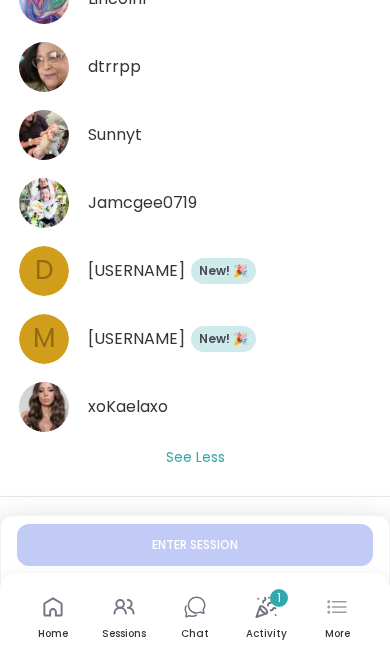 click on "See Less" at bounding box center [195, 457] 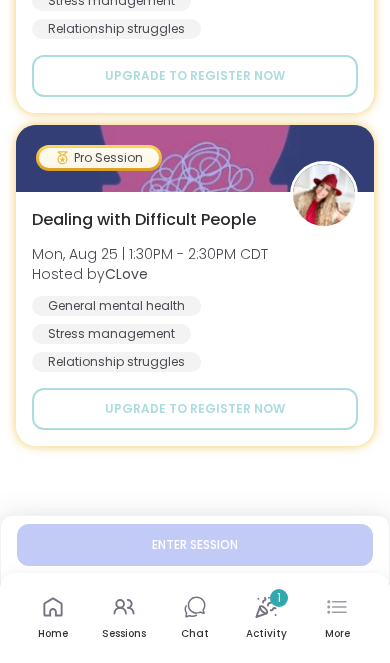scroll, scrollTop: 1901, scrollLeft: 0, axis: vertical 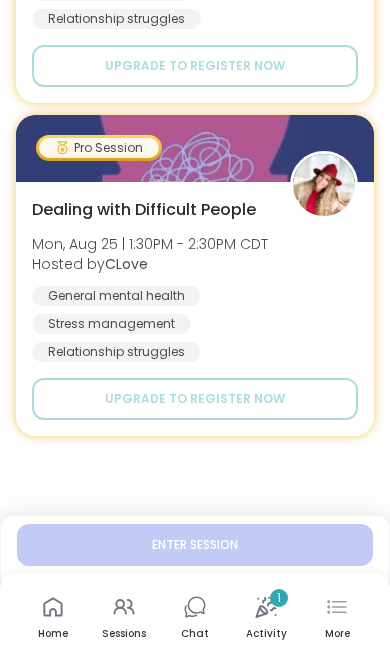 click on "More" at bounding box center (337, 618) 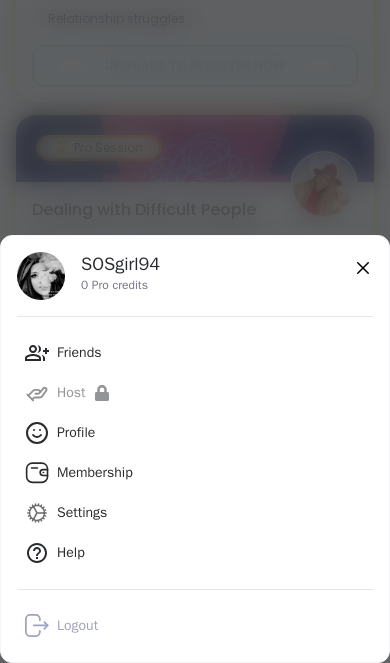 click on "Friends" at bounding box center [79, 353] 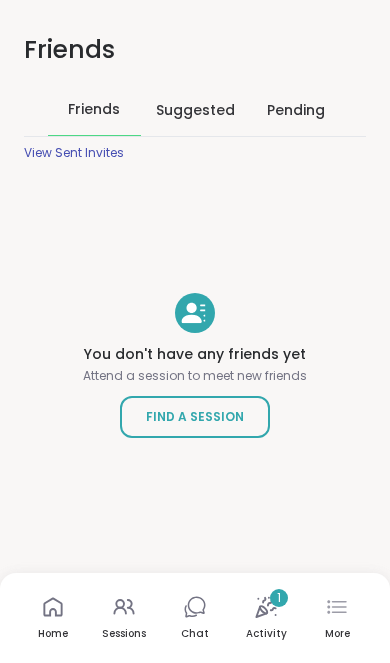 scroll, scrollTop: 0, scrollLeft: 0, axis: both 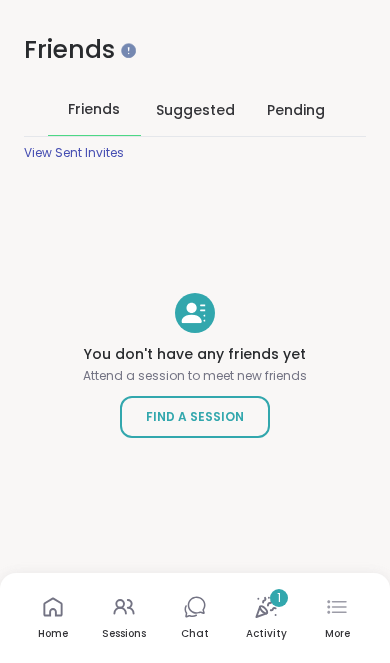 click on "Find a Session" at bounding box center (195, 417) 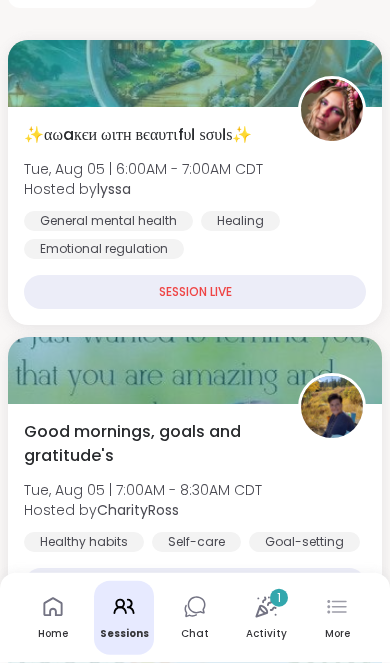 scroll, scrollTop: 405, scrollLeft: 0, axis: vertical 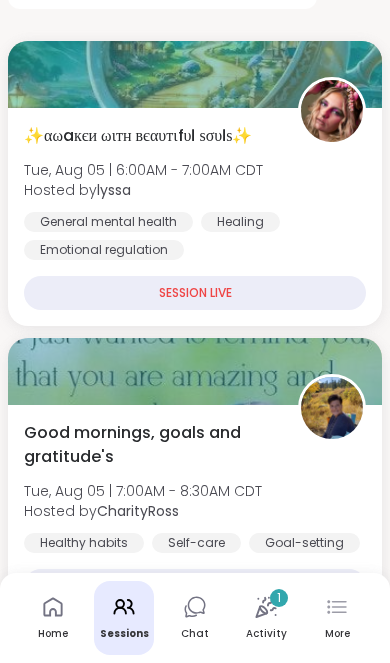 click on "SESSION LIVE" at bounding box center [195, 293] 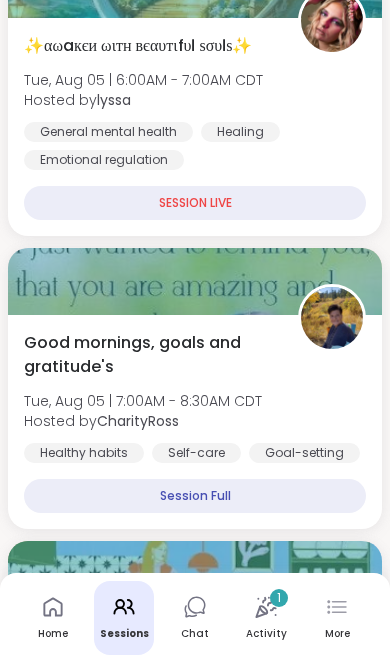 scroll, scrollTop: 504, scrollLeft: 0, axis: vertical 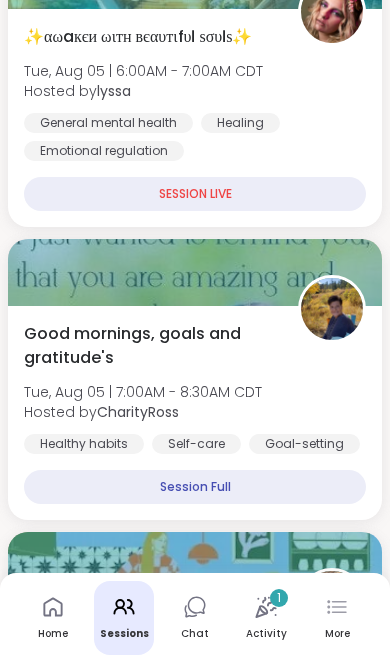 click on "SESSION LIVE" at bounding box center [195, 194] 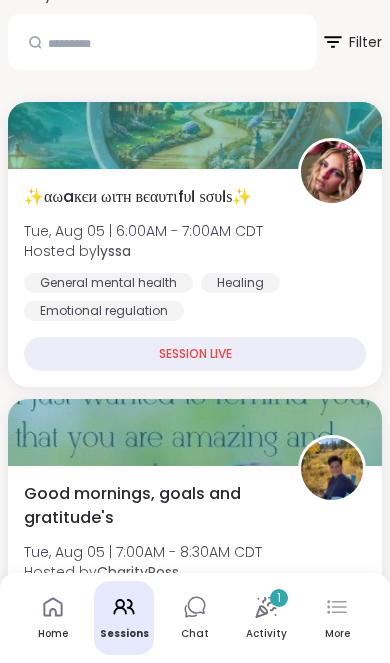 click at bounding box center (332, 172) 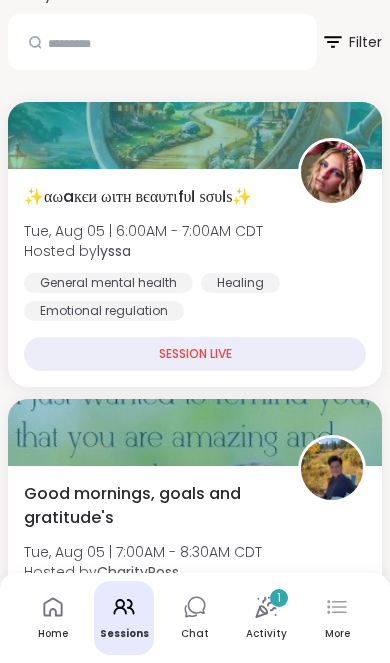 scroll, scrollTop: 306, scrollLeft: 0, axis: vertical 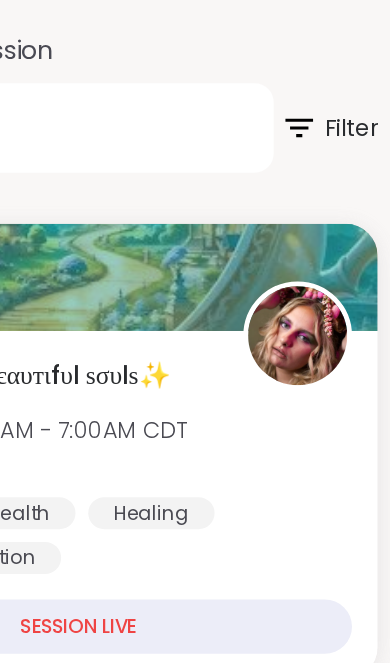 click on "General mental health Healing Emotional regulation" at bounding box center (195, 335) 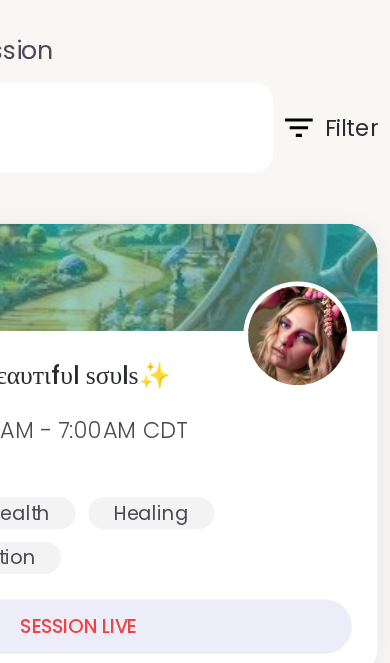 scroll, scrollTop: 331, scrollLeft: 0, axis: vertical 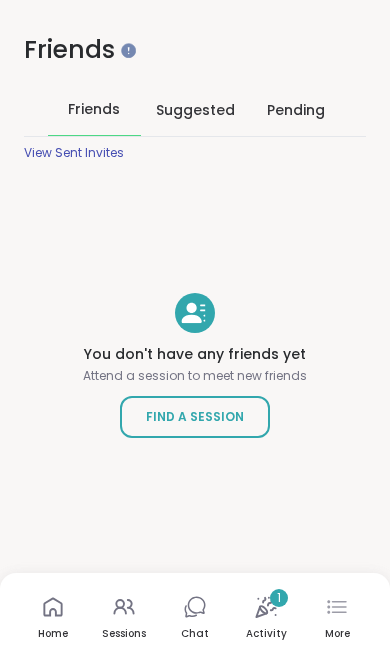 click on "Chat" at bounding box center [195, 618] 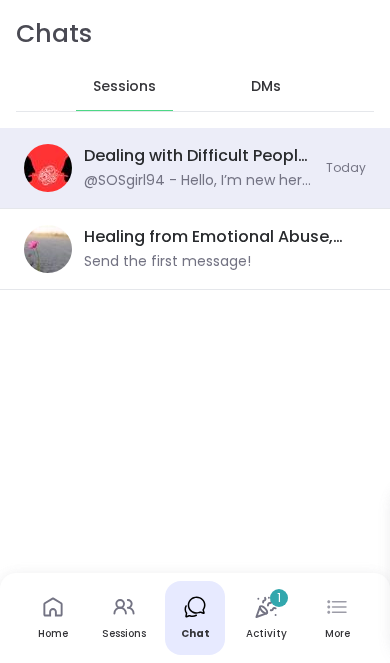scroll, scrollTop: 0, scrollLeft: 0, axis: both 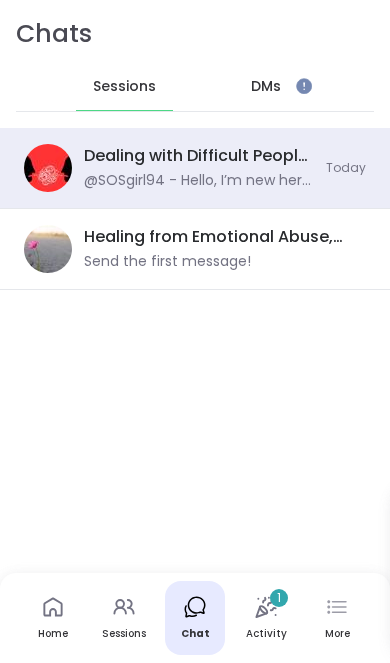 click on "@SOSgirl94 - Hello, I’m new here and and I’ve had a tough night in the morning" at bounding box center (199, 181) 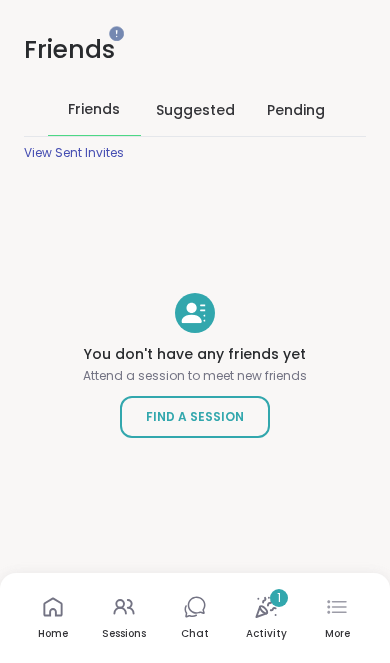 scroll, scrollTop: 0, scrollLeft: 0, axis: both 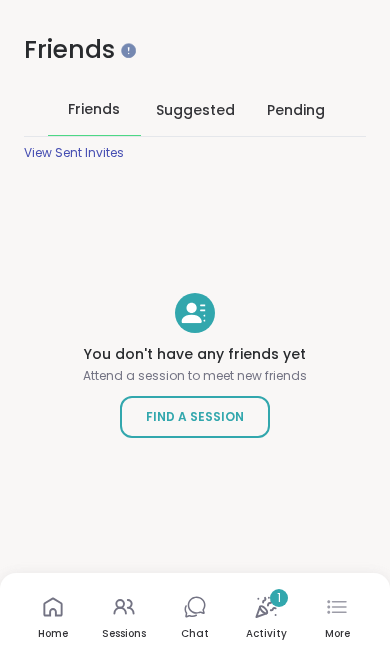 click on "Activity" at bounding box center [266, 634] 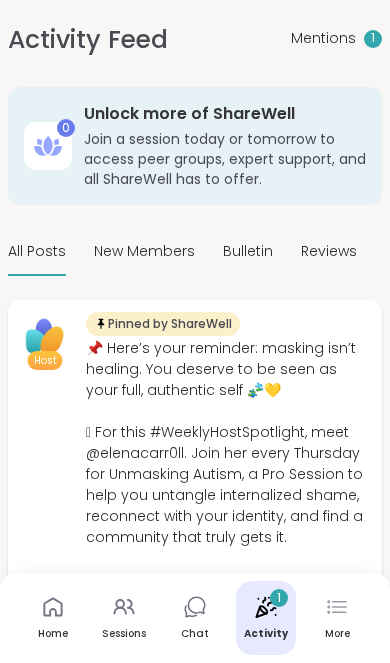 click on "Chat" at bounding box center [195, 634] 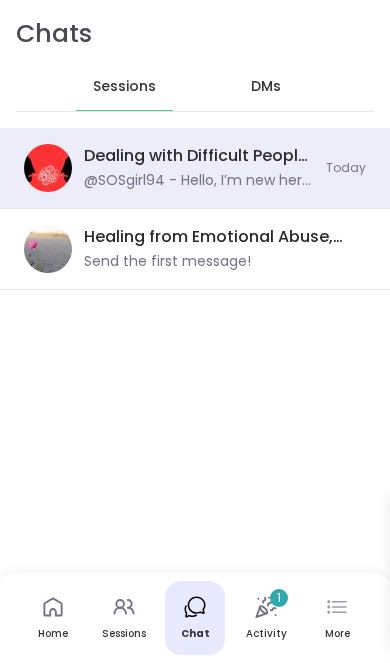 scroll, scrollTop: 0, scrollLeft: 0, axis: both 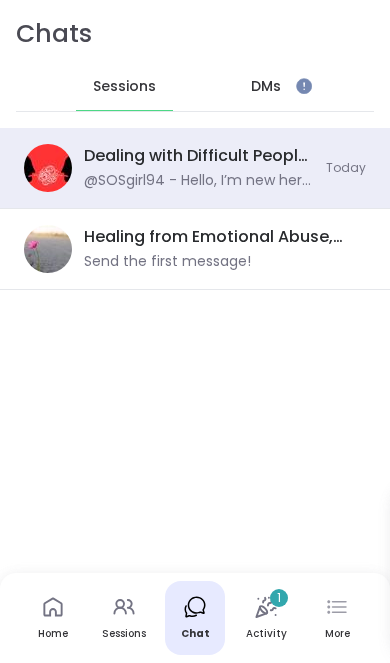 click on "Healing from Emotional Abuse, [MONTH] [DAY_NUM] Send the first message!" at bounding box center [219, 249] 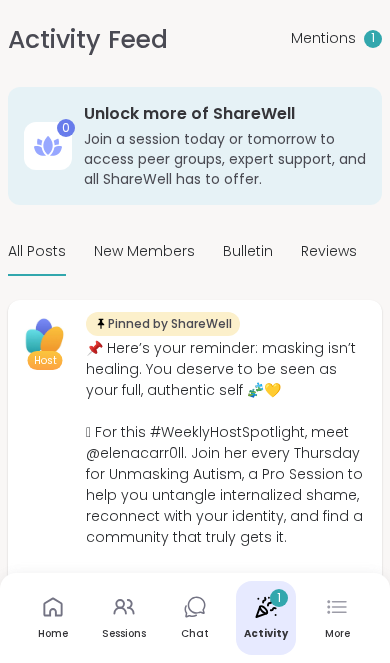 click on "New Members" at bounding box center (144, 252) 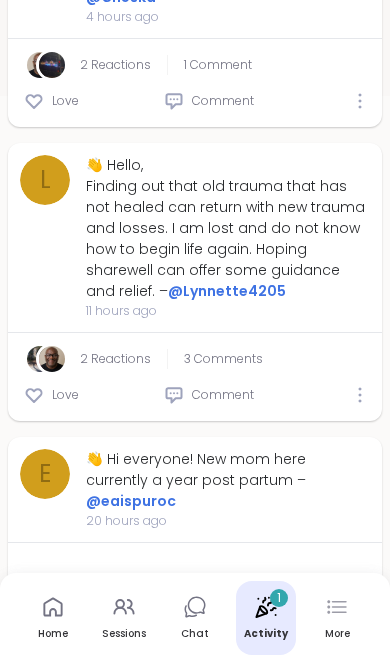 scroll, scrollTop: 684, scrollLeft: 0, axis: vertical 